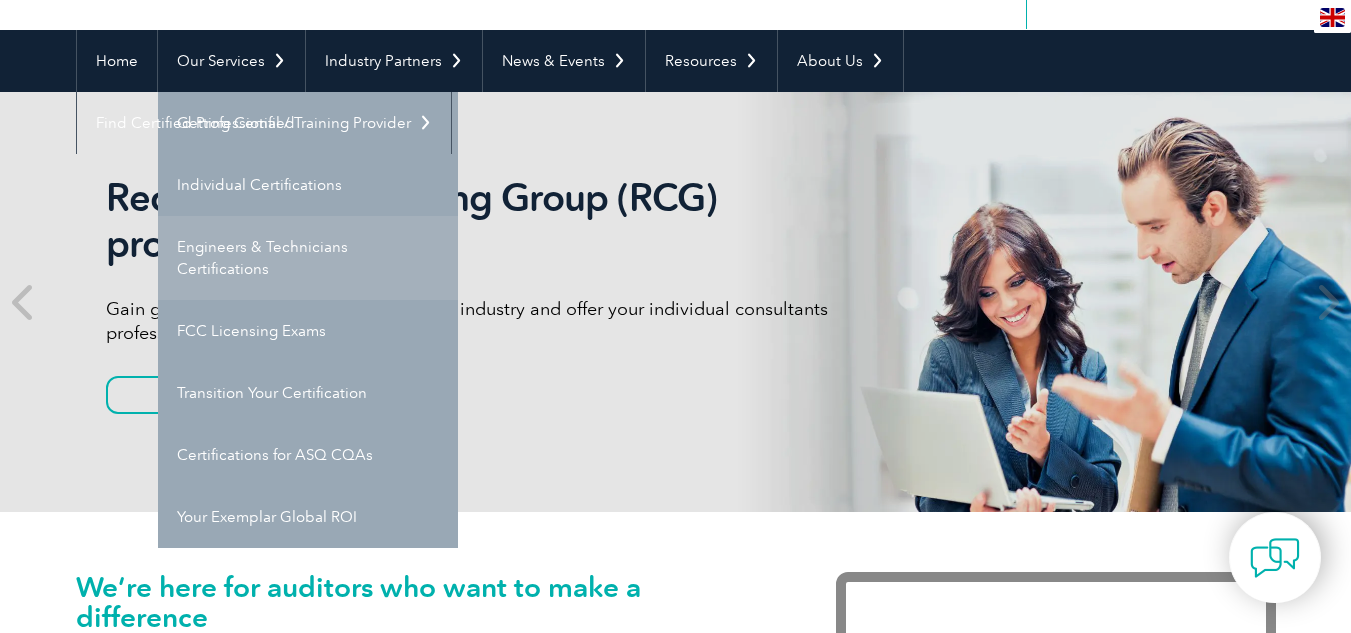 scroll, scrollTop: 37, scrollLeft: 0, axis: vertical 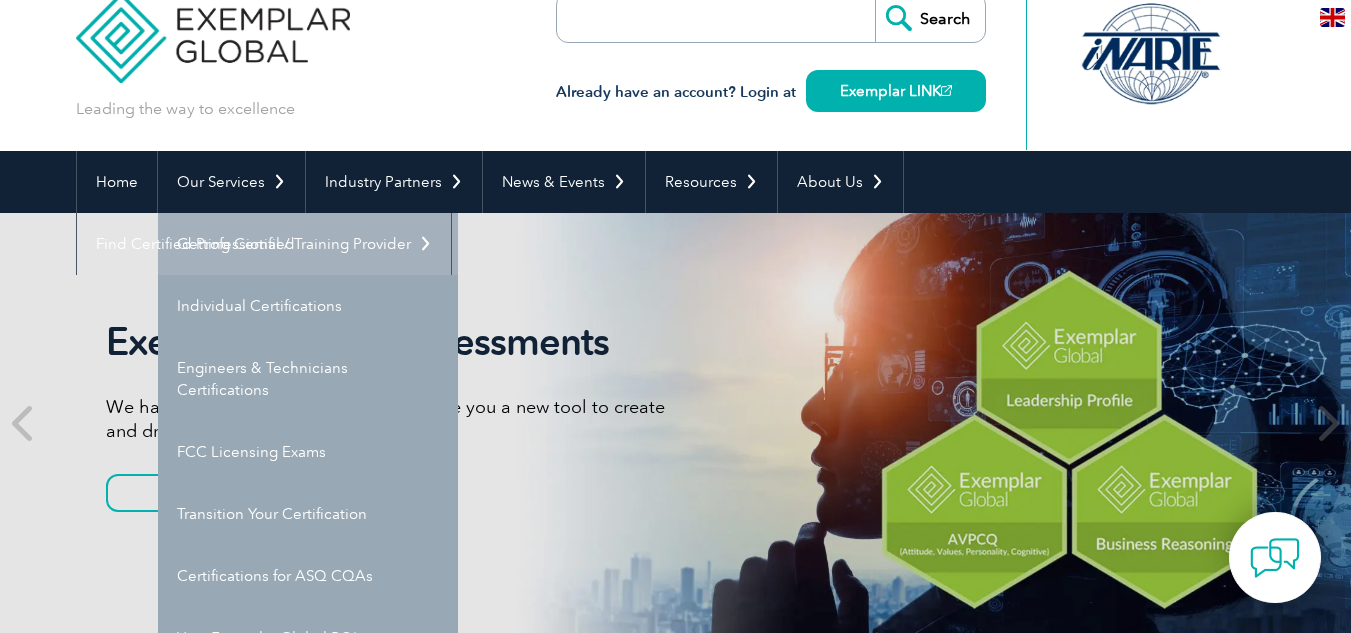 click on "Getting Certified" at bounding box center [308, 244] 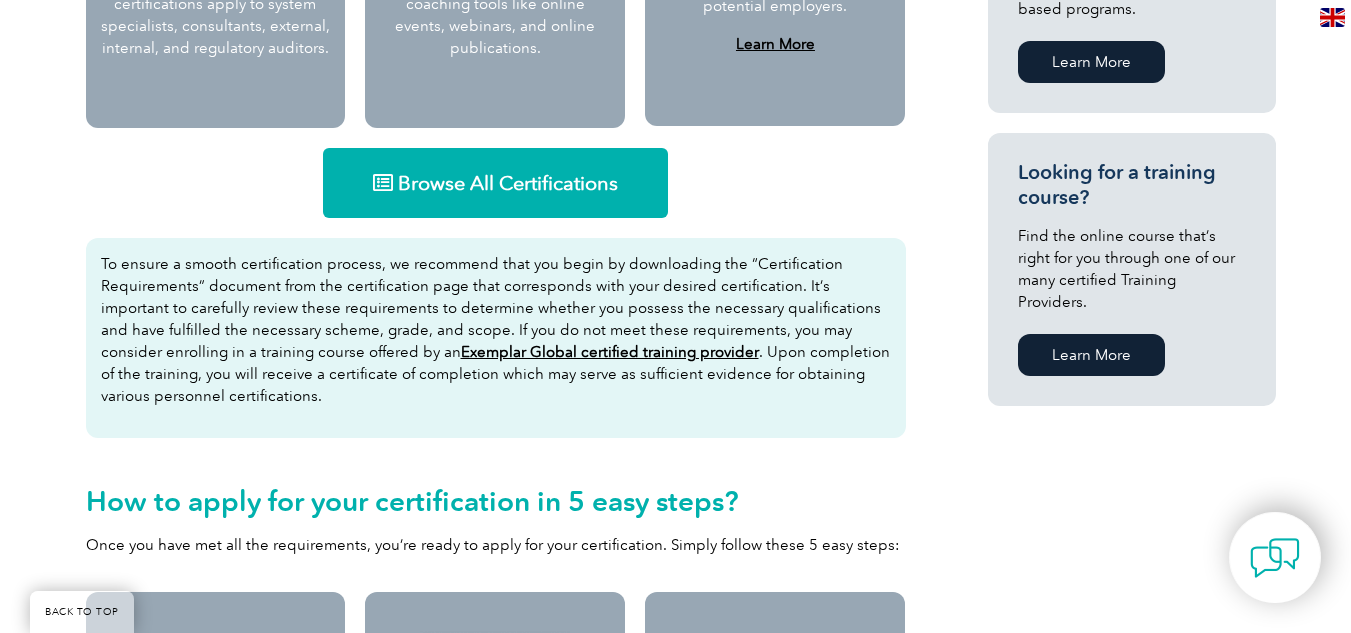 scroll, scrollTop: 1300, scrollLeft: 0, axis: vertical 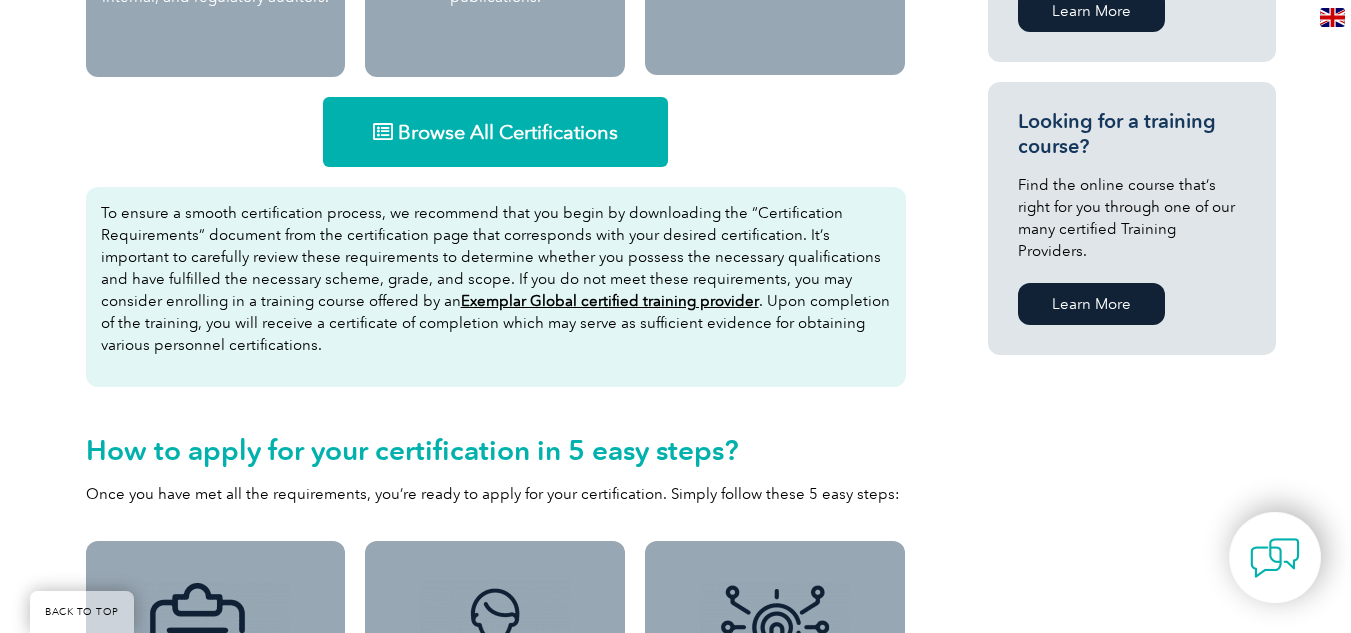 click on "Browse All Certifications" at bounding box center [495, 132] 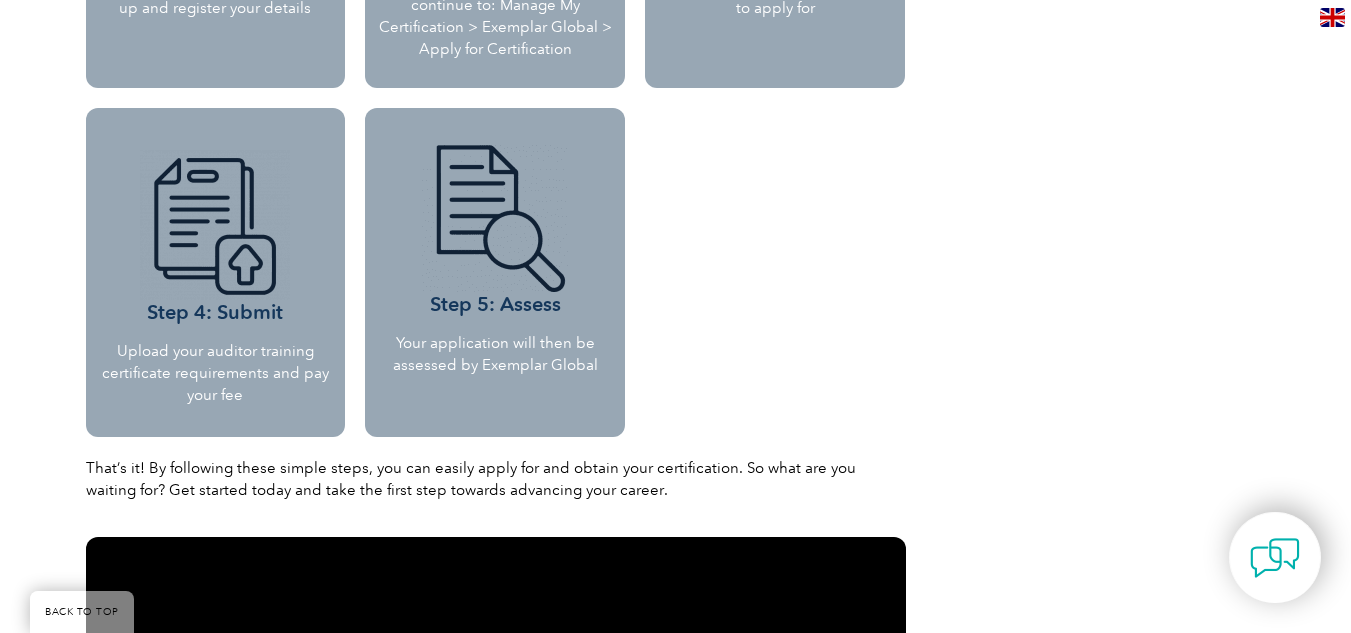 scroll, scrollTop: 2100, scrollLeft: 0, axis: vertical 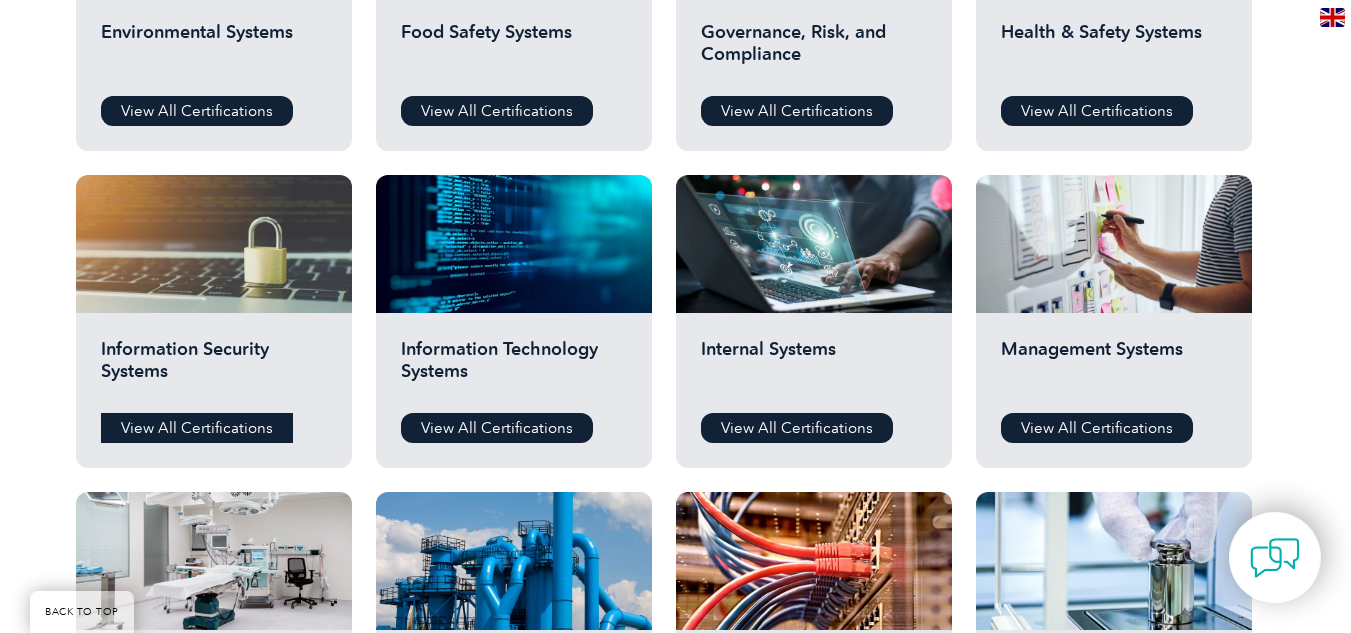 click on "View All Certifications" at bounding box center [197, 428] 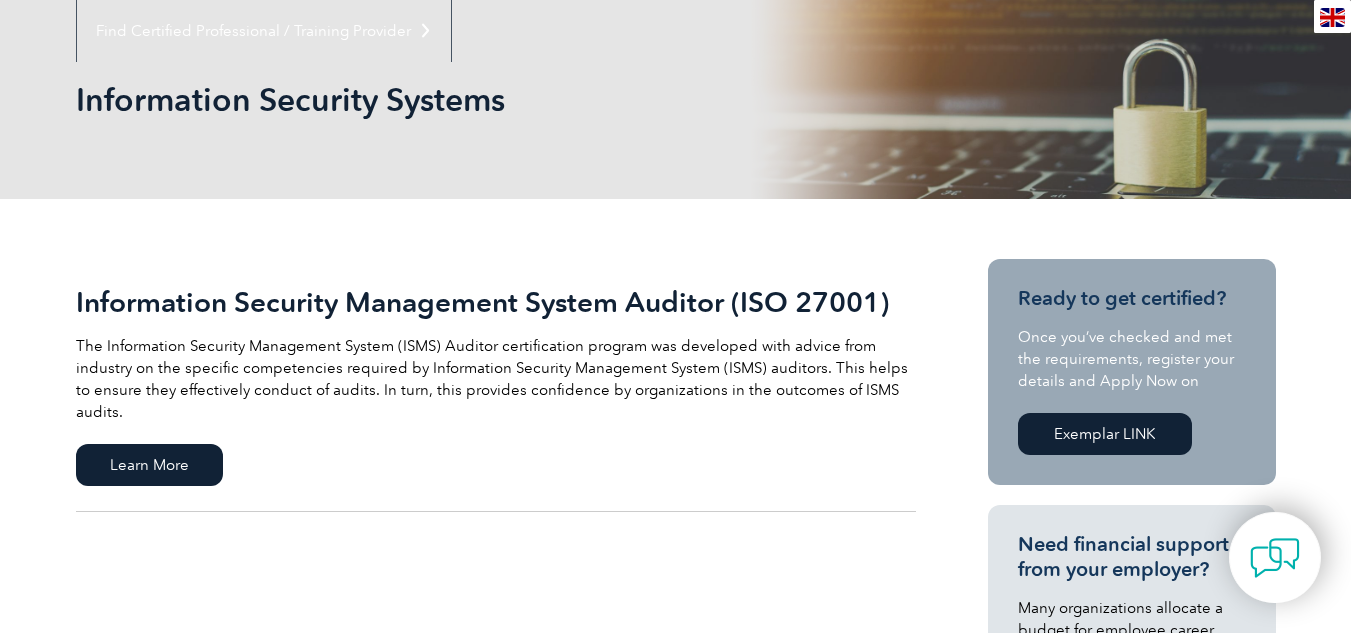scroll, scrollTop: 300, scrollLeft: 0, axis: vertical 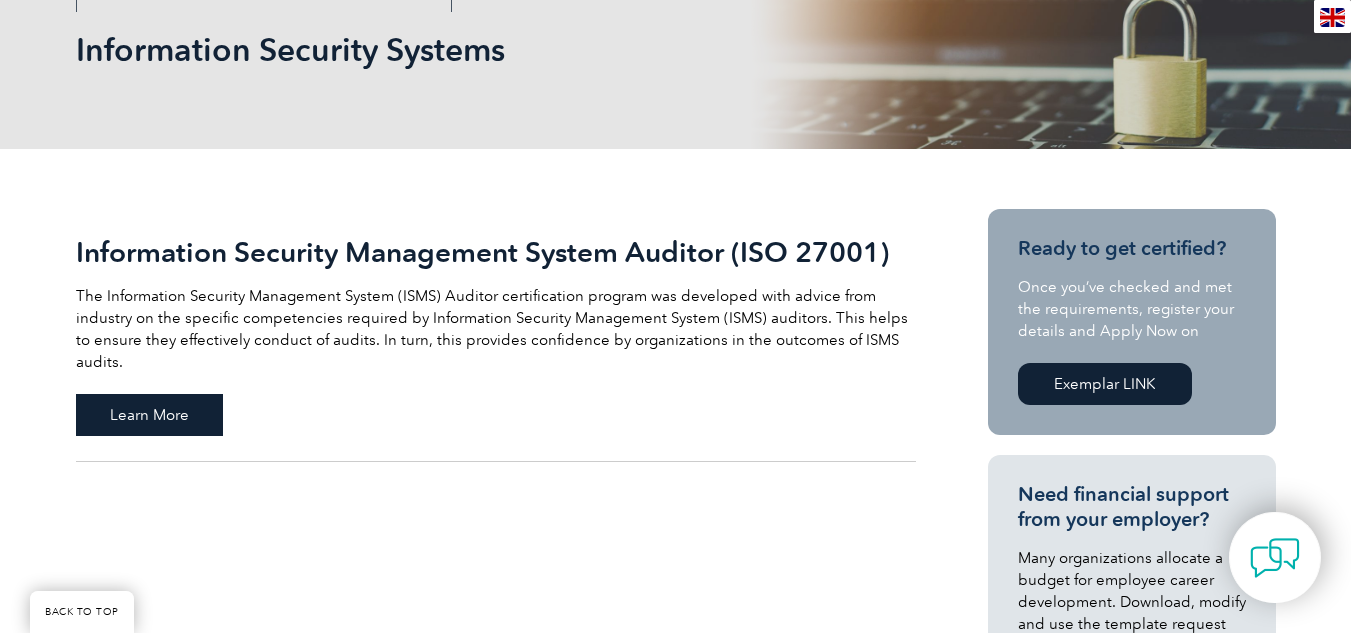 click on "Learn More" at bounding box center [149, 415] 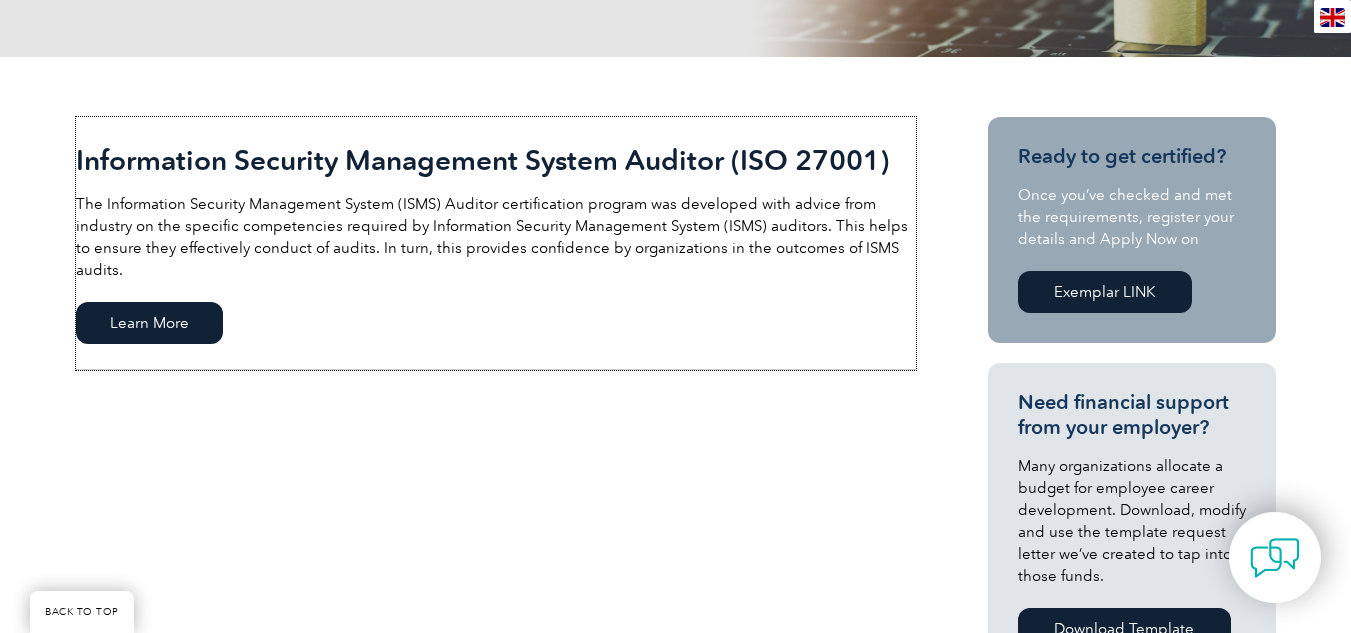 scroll, scrollTop: 495, scrollLeft: 0, axis: vertical 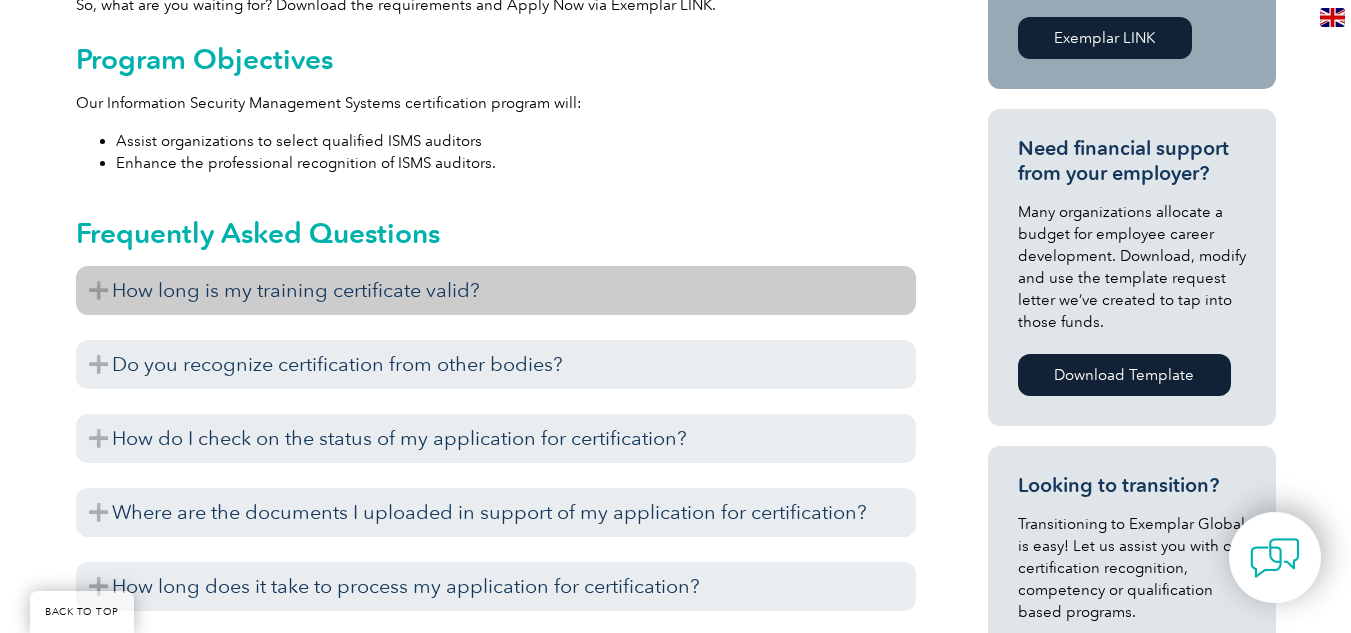 click on "How long is my training certificate valid?" at bounding box center [496, 290] 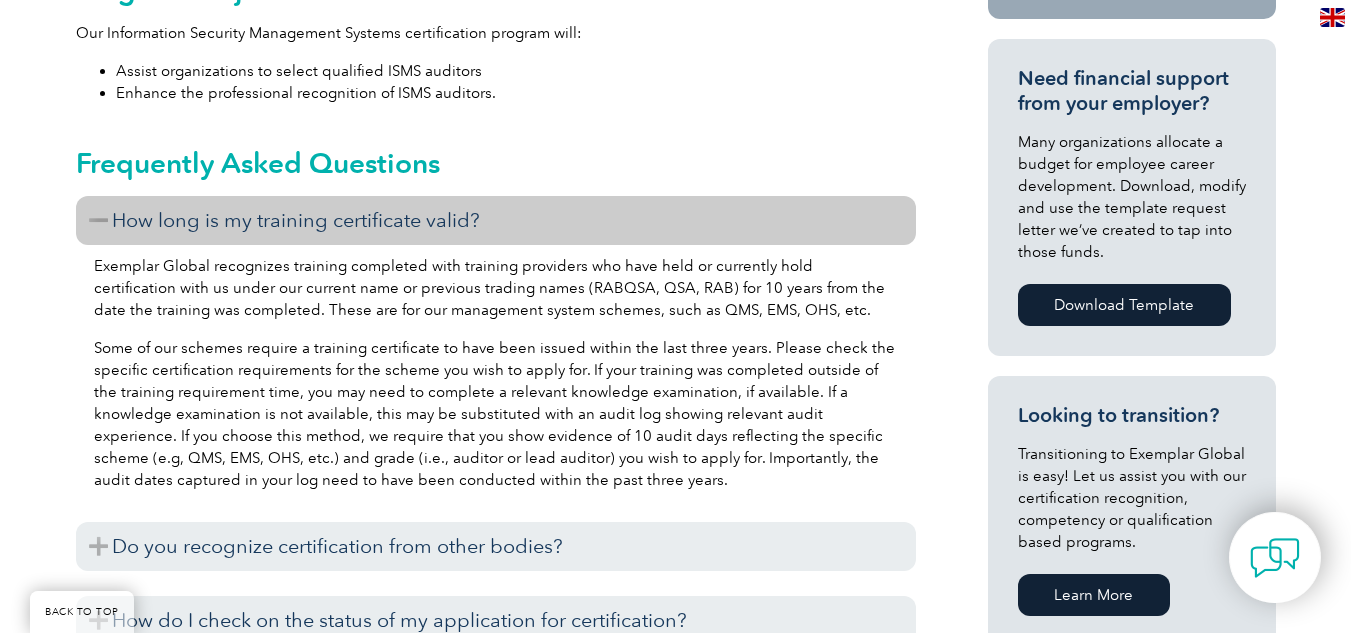 scroll, scrollTop: 927, scrollLeft: 0, axis: vertical 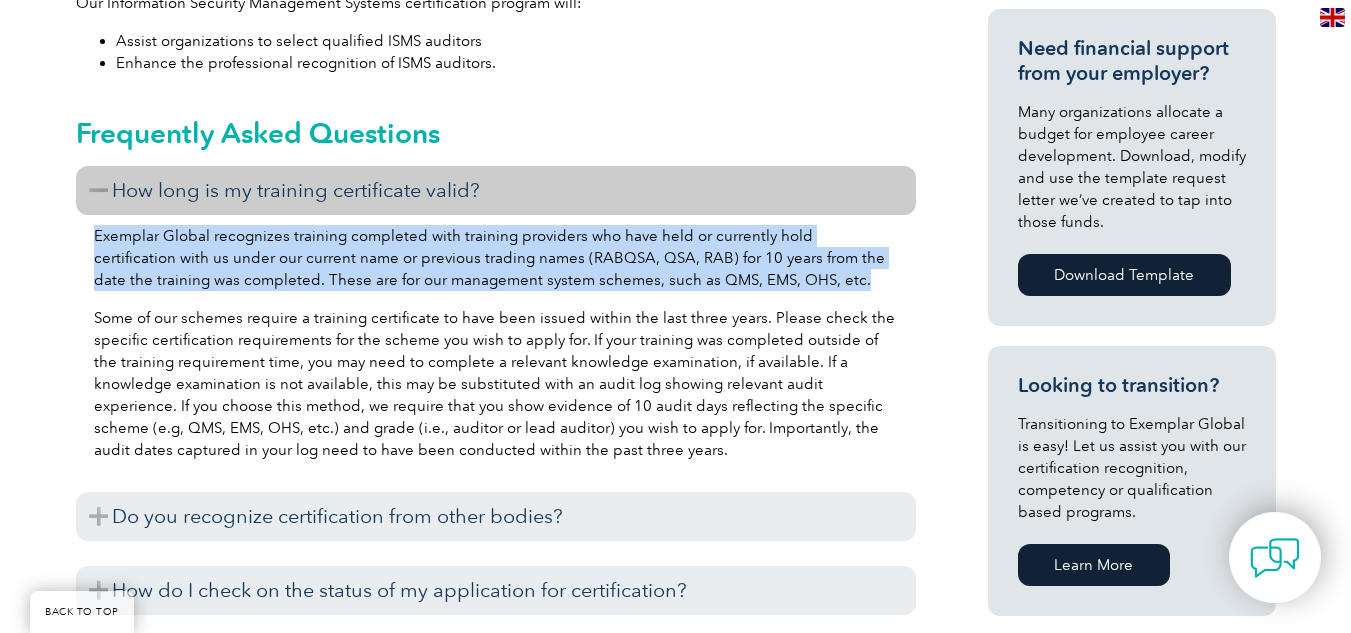 drag, startPoint x: 90, startPoint y: 234, endPoint x: 807, endPoint y: 275, distance: 718.17126 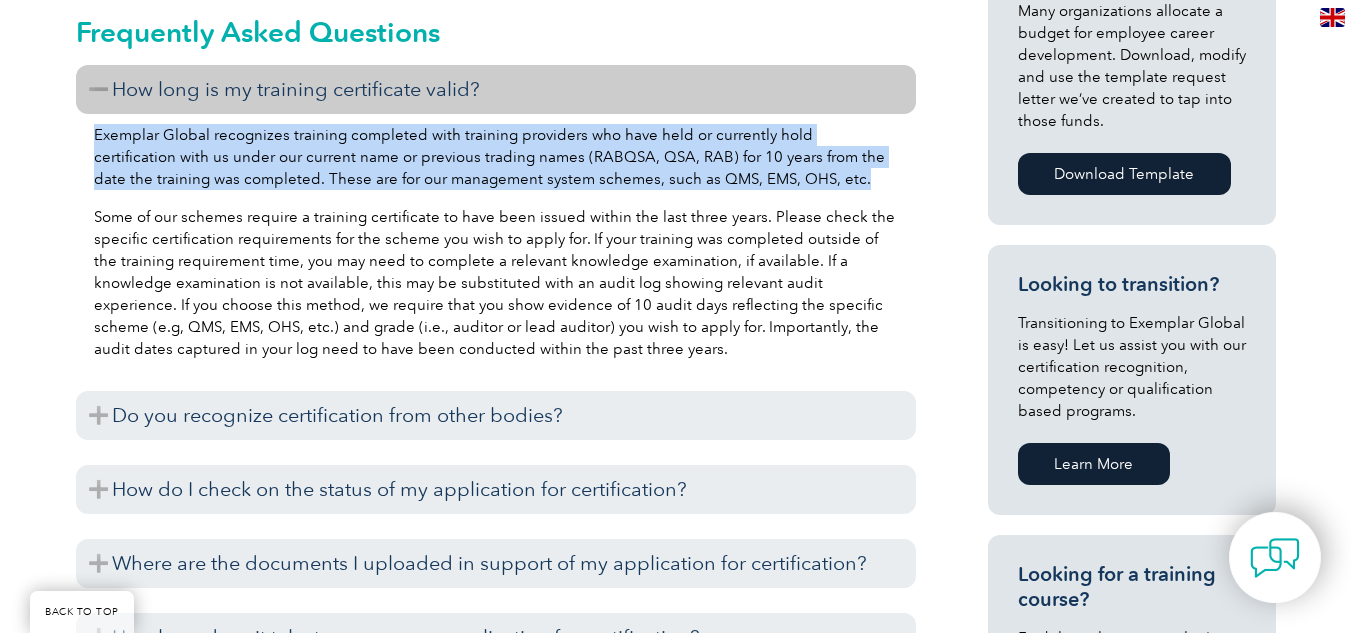 scroll, scrollTop: 1027, scrollLeft: 0, axis: vertical 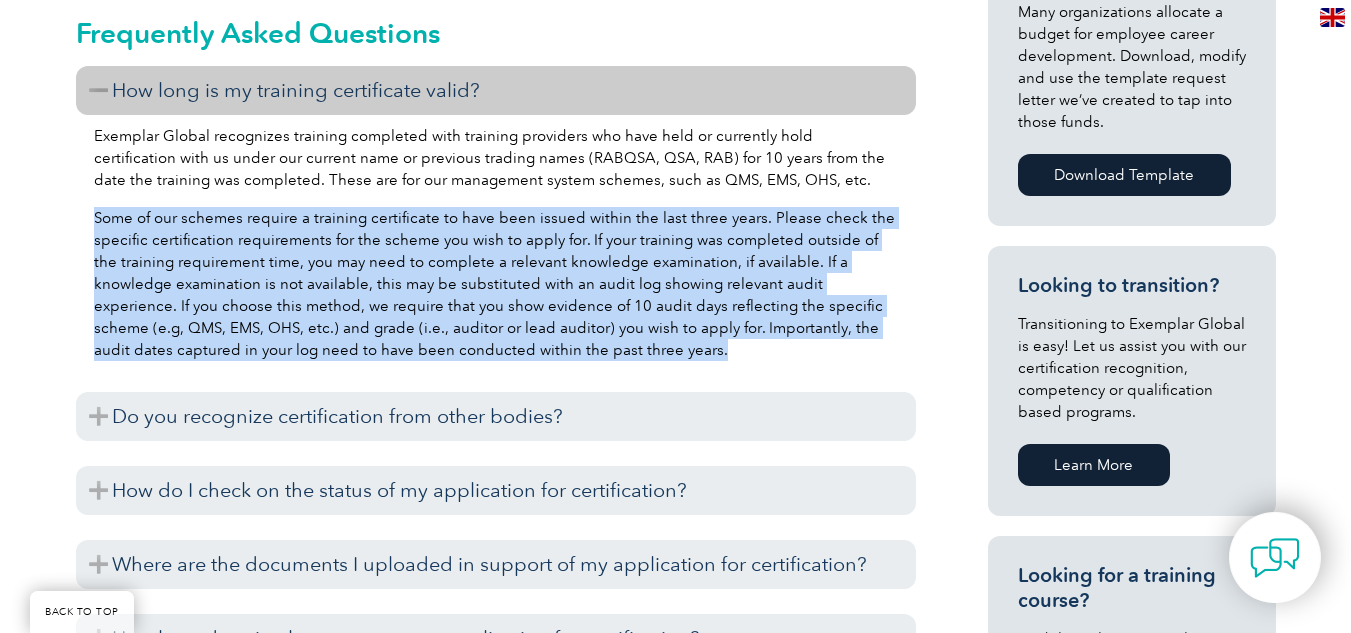 drag, startPoint x: 80, startPoint y: 217, endPoint x: 583, endPoint y: 353, distance: 521.0614 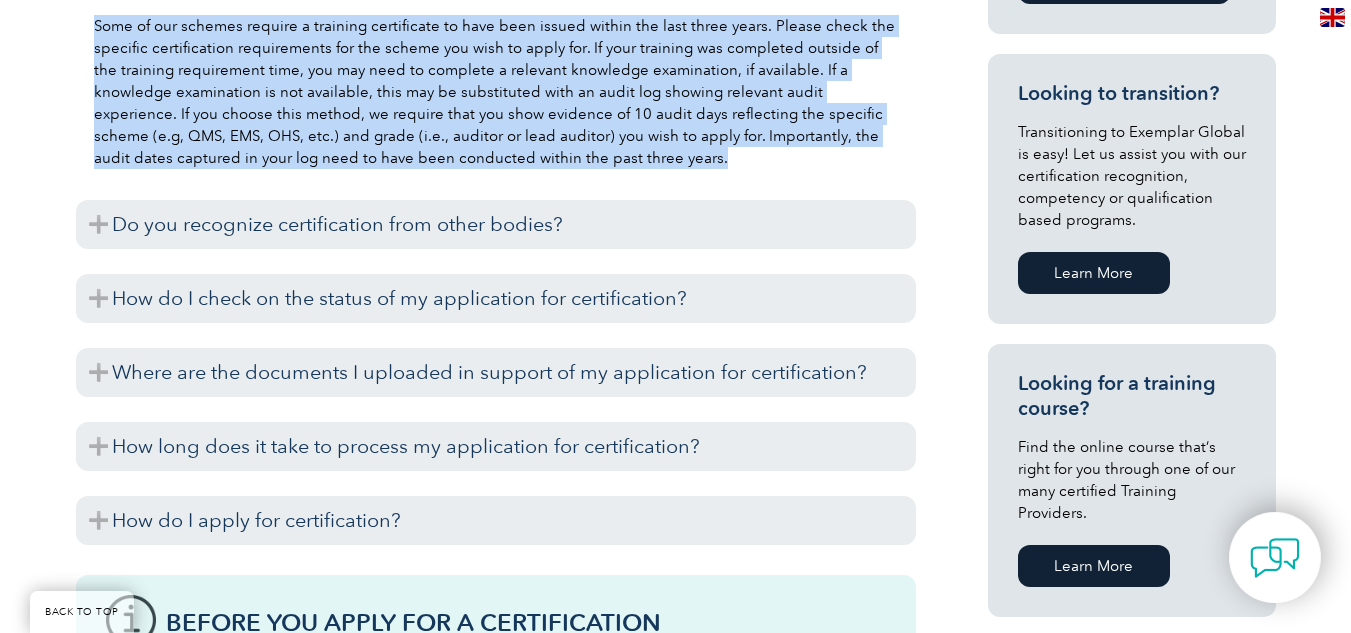 scroll, scrollTop: 1227, scrollLeft: 0, axis: vertical 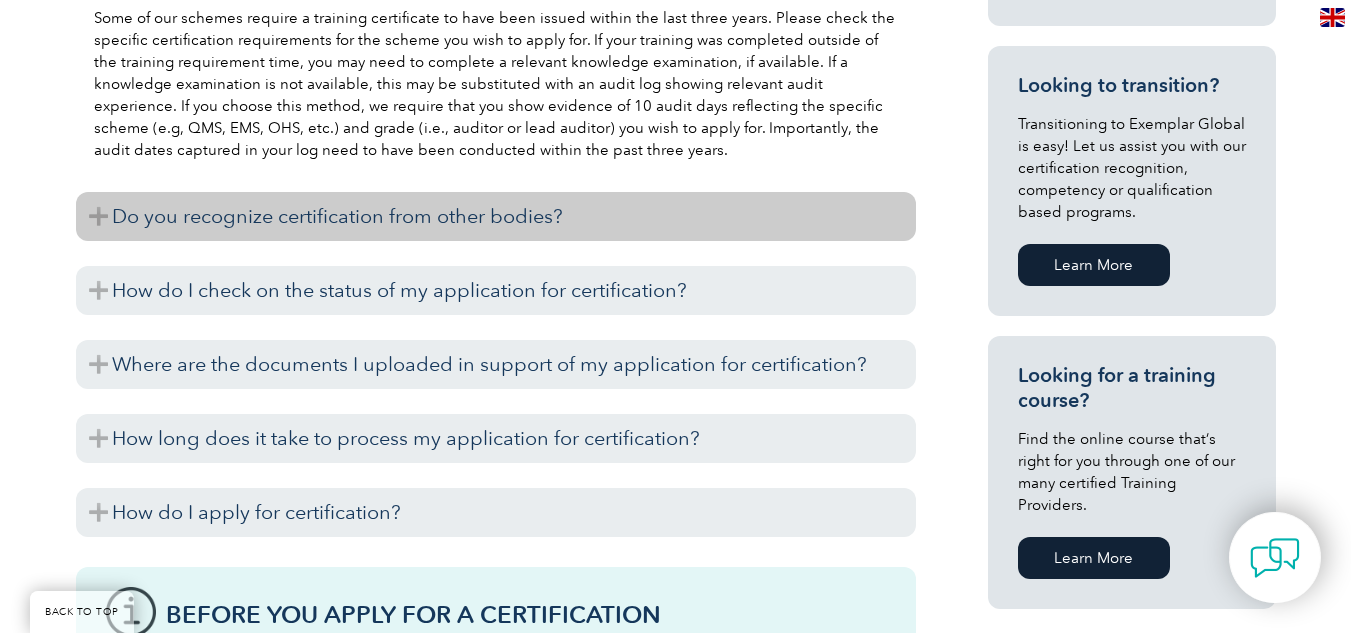click on "Do you recognize certification from other bodies?" at bounding box center (496, 216) 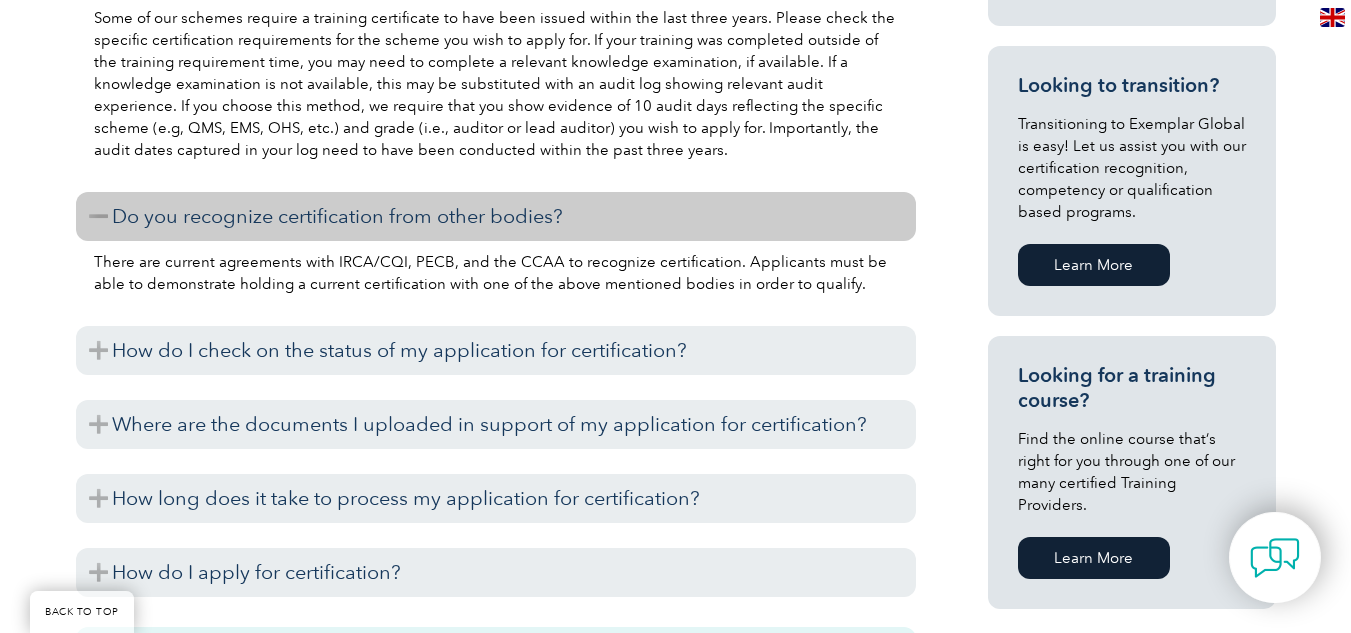 scroll, scrollTop: 1327, scrollLeft: 0, axis: vertical 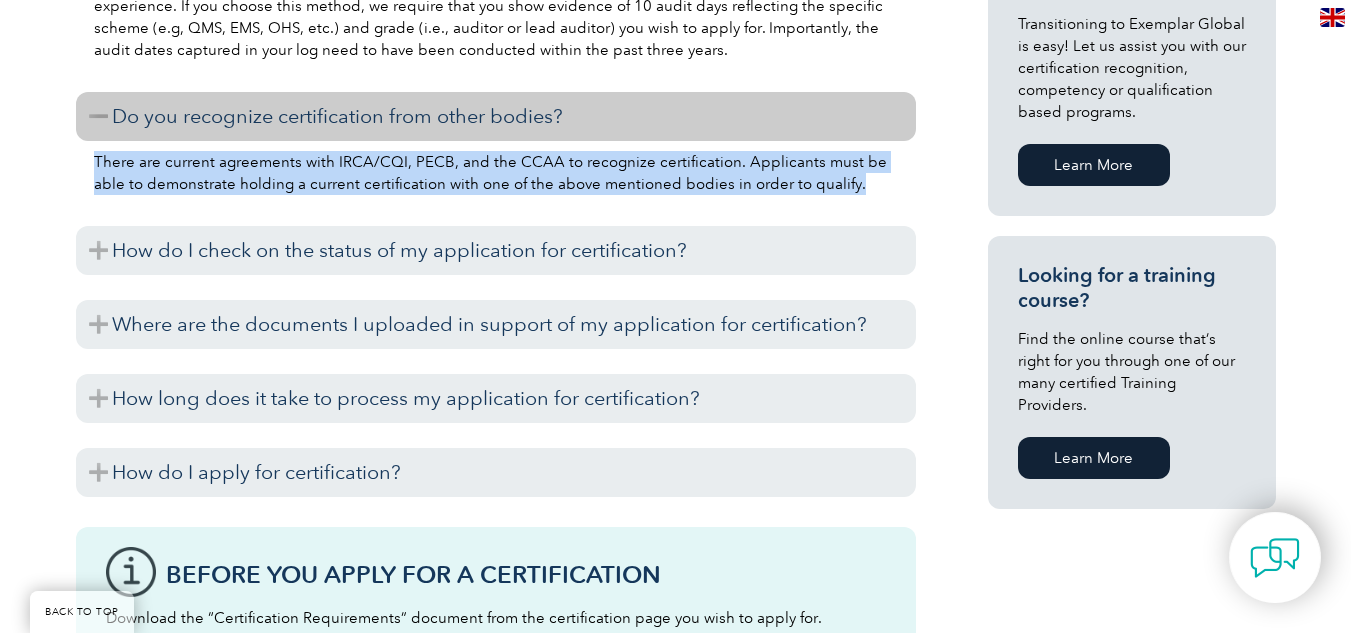drag, startPoint x: 88, startPoint y: 162, endPoint x: 833, endPoint y: 186, distance: 745.3865 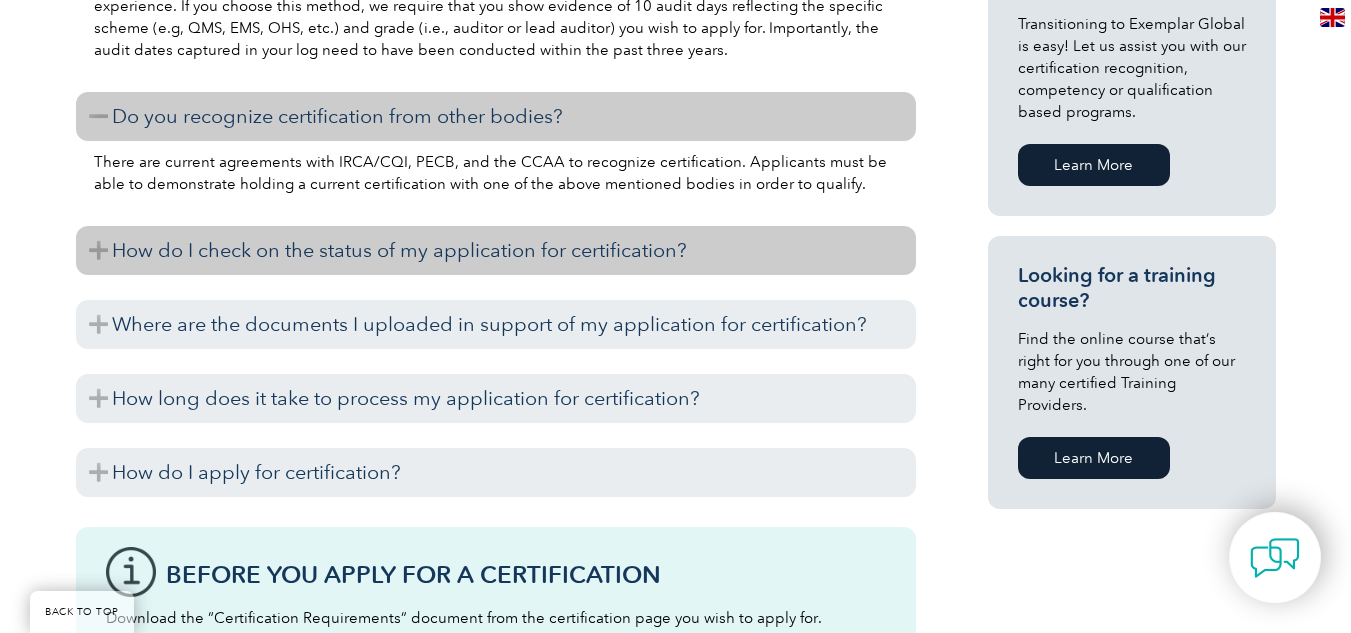 click on "How do I check on the status of my application for certification?" at bounding box center [496, 250] 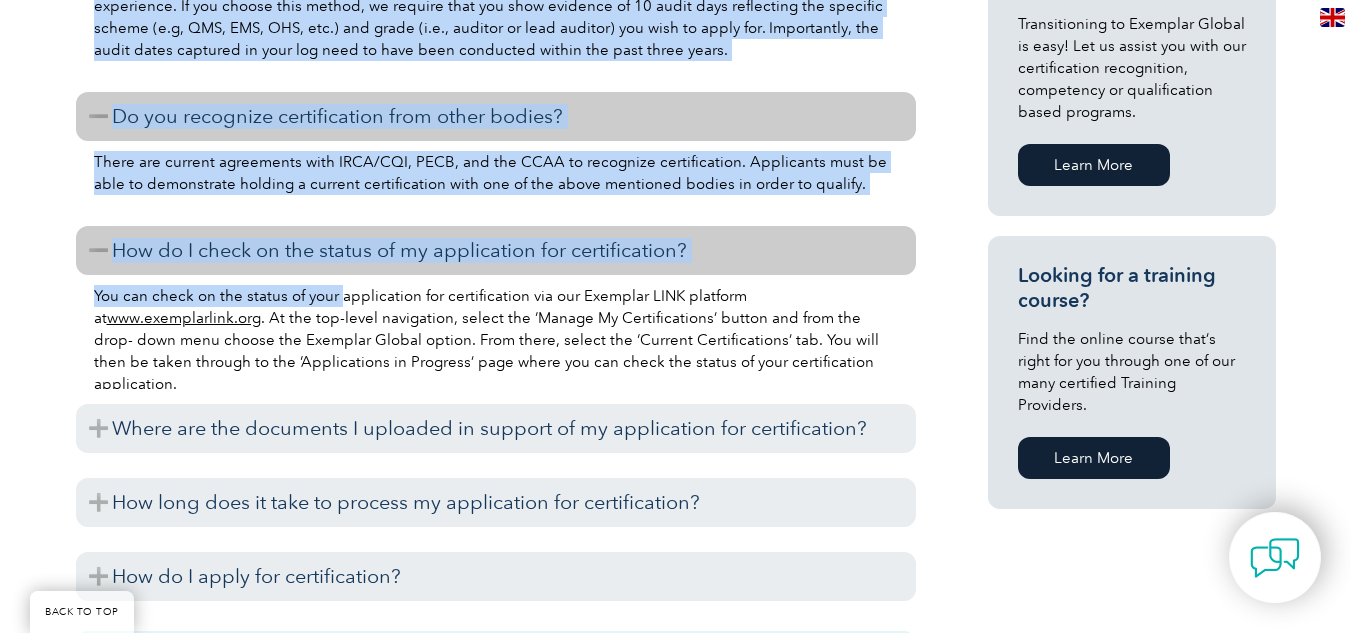 drag, startPoint x: 65, startPoint y: 288, endPoint x: 327, endPoint y: 308, distance: 262.76224 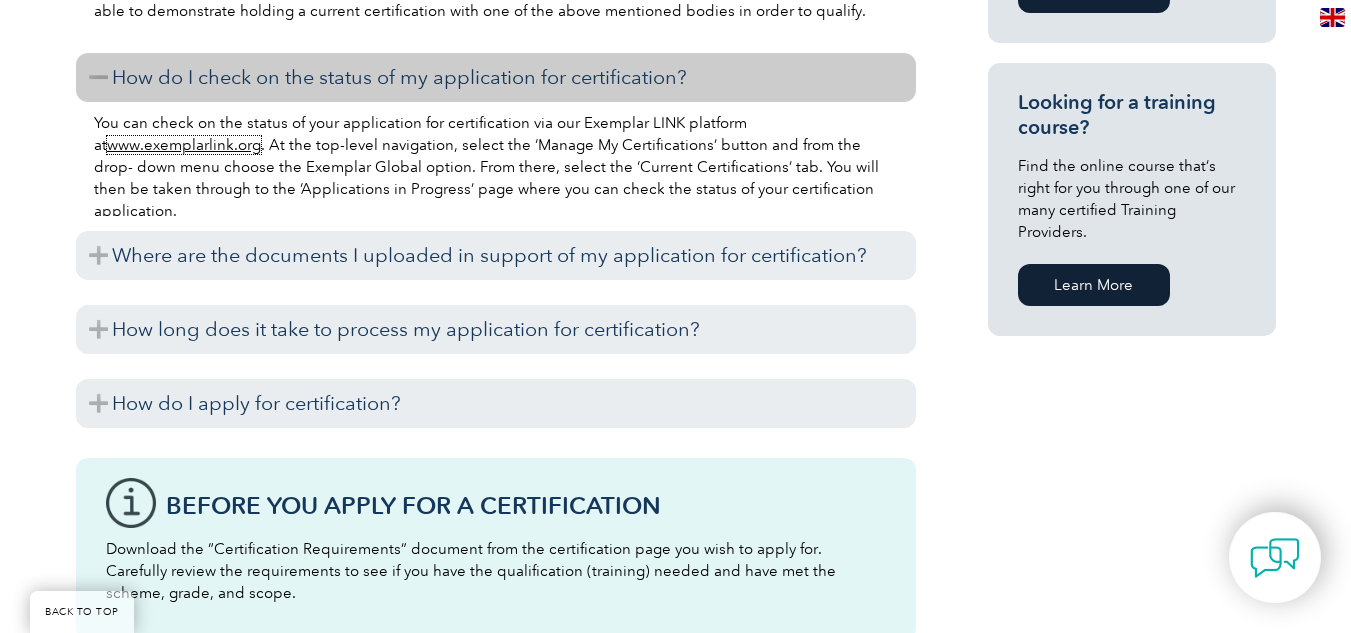 scroll, scrollTop: 1527, scrollLeft: 0, axis: vertical 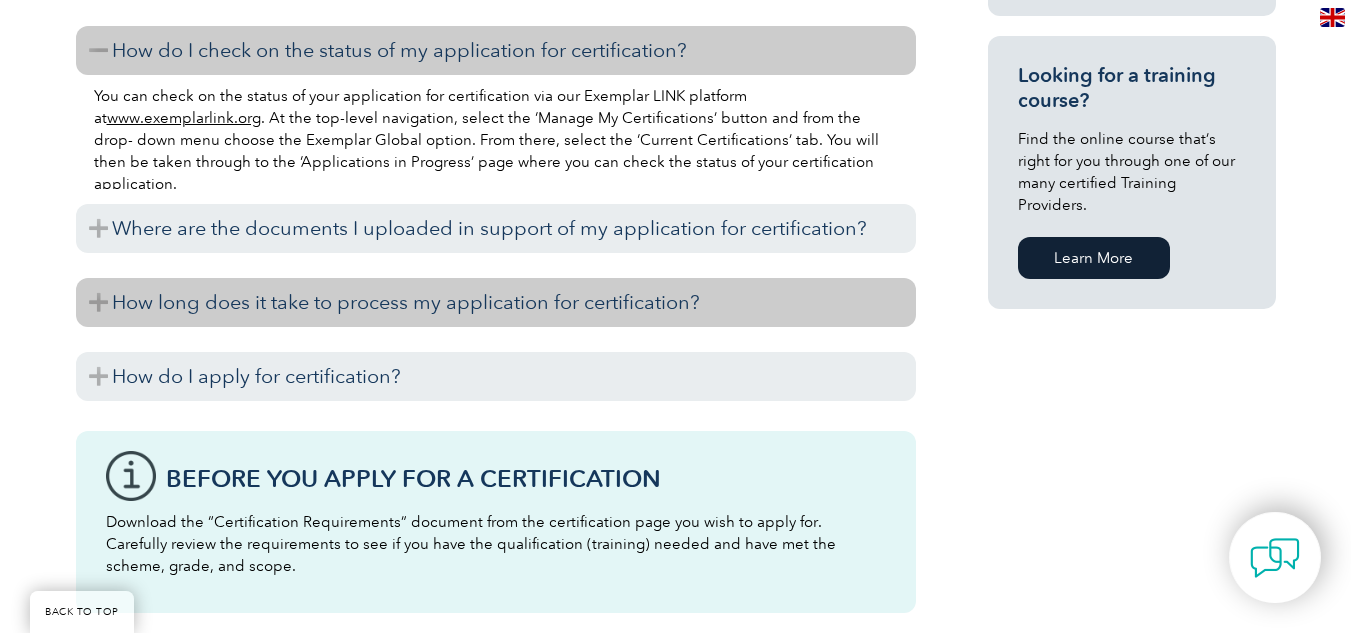 click on "How long does it take to process my application for certification?" at bounding box center (496, 302) 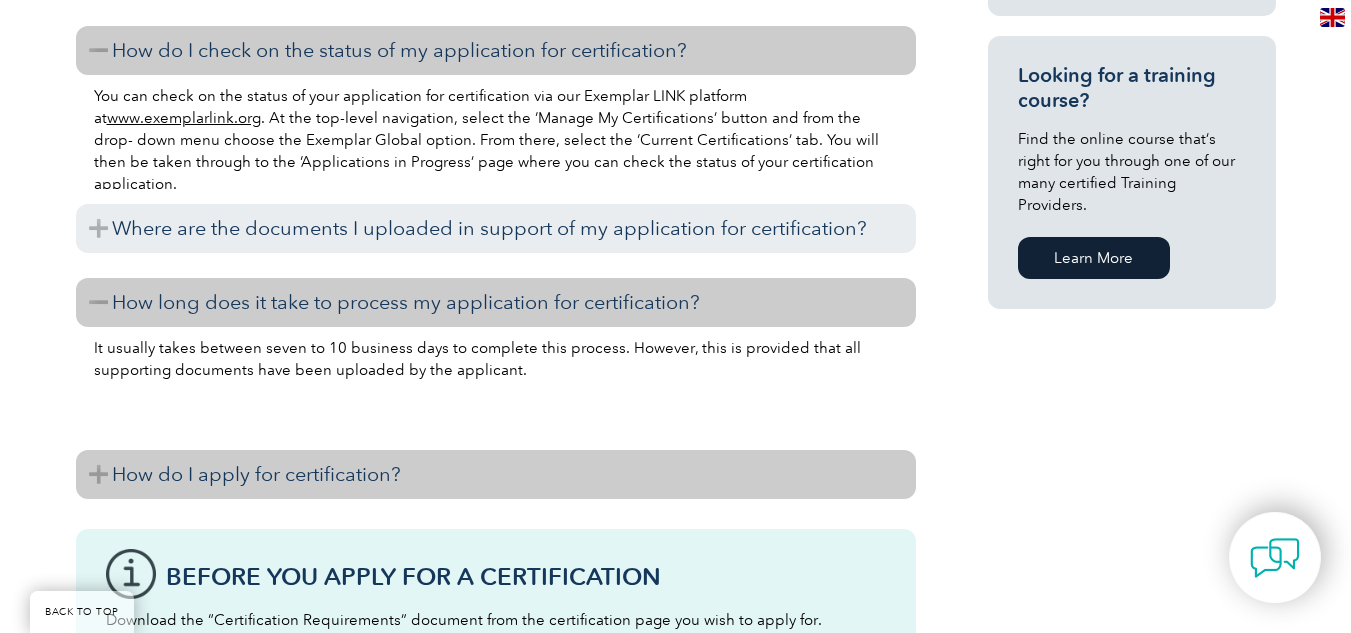 click on "How do I apply for certification?" at bounding box center (496, 474) 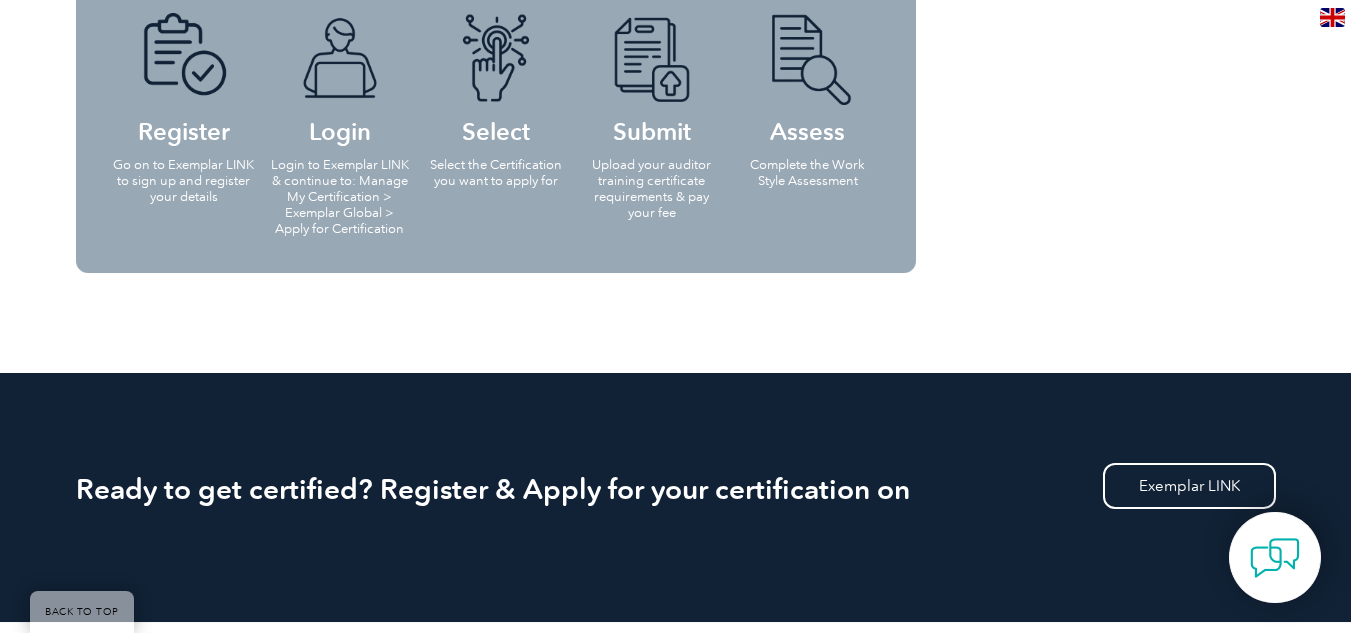 scroll, scrollTop: 3627, scrollLeft: 0, axis: vertical 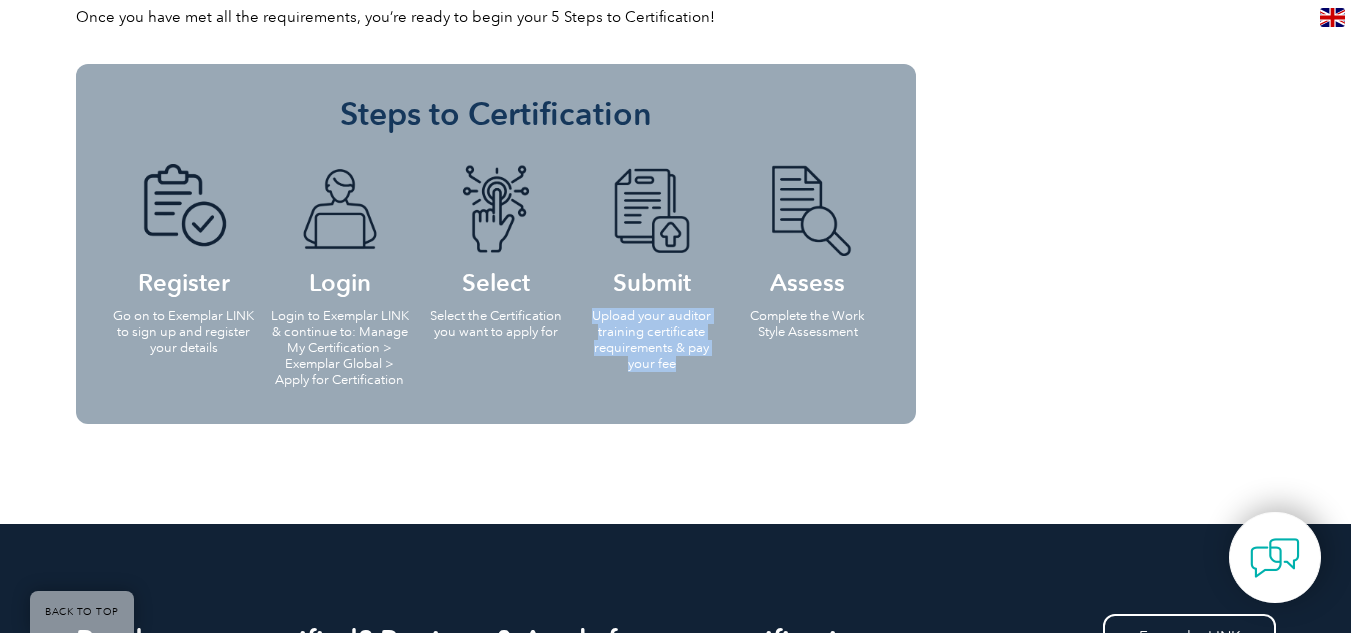 drag, startPoint x: 589, startPoint y: 307, endPoint x: 694, endPoint y: 360, distance: 117.61803 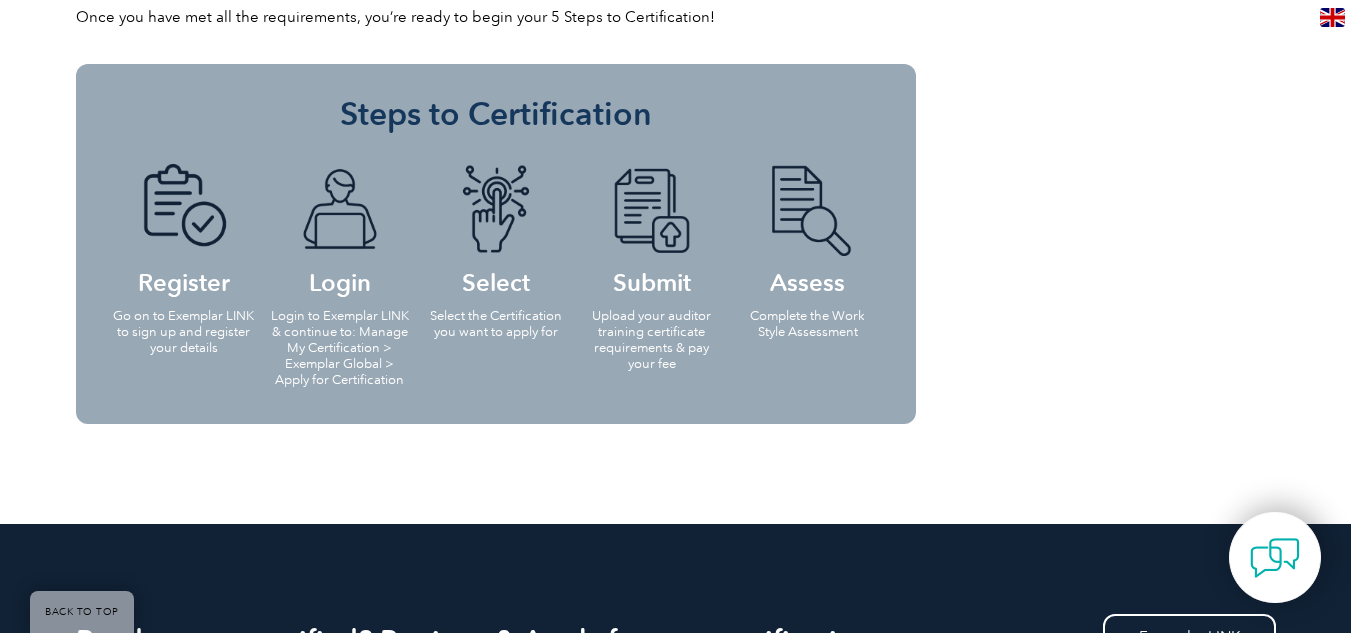 click on "General Overview   Exemplar Global’s Information Security Management System (ISMS) auditor certification program provides international recognition for auditors who conduct  external/third  party information security management system audits based on  the ISO 27001:2022 information security management system standard.   Through extensive examination of your knowledge and personal attributes, the program will give you proof of your competence to effectively audit ISMS. Built in liaison with industry representatives in accordance with ISO 19011:2018, it will also provide you with assurance that your audits will be accepted globally.   Broadly, our Information Security Management Systems certification program will confirm that you have the essential skills to effectively manage ISMS issues.   So, what are you waiting for? Download the requirements and Apply Now via Exemplar LINK.       Program Objectives   Our Information Security Management Systems certification program will:" at bounding box center [676, -1108] 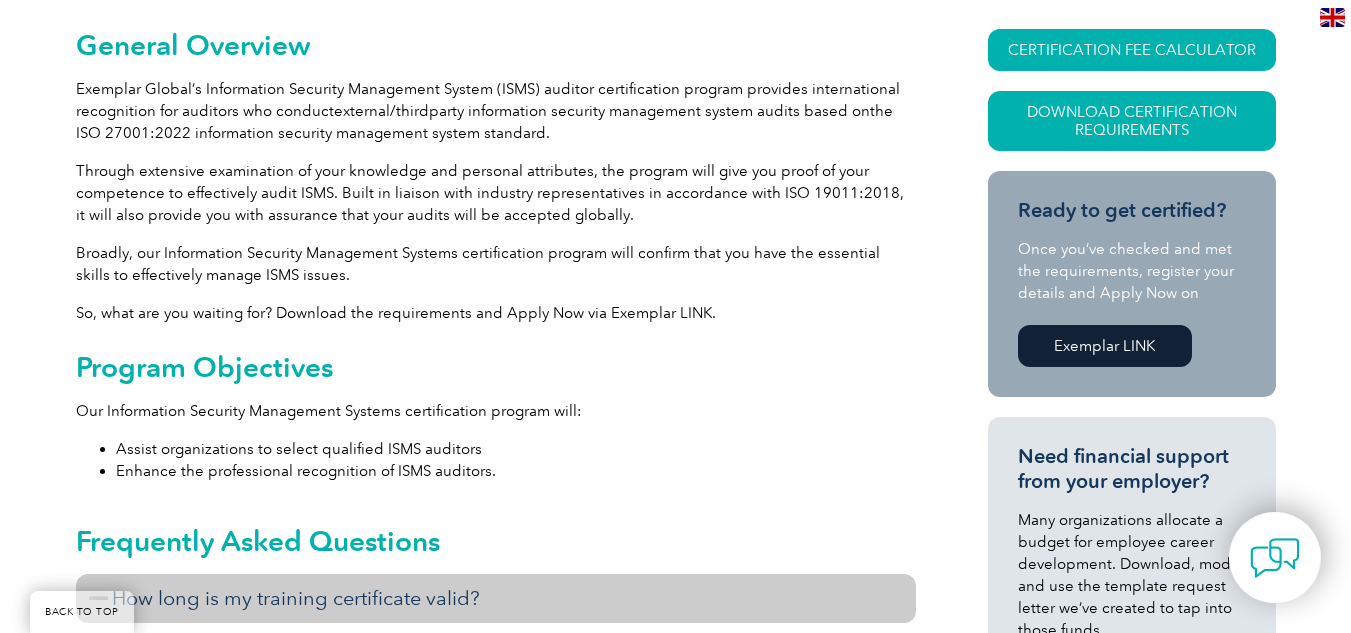 scroll, scrollTop: 327, scrollLeft: 0, axis: vertical 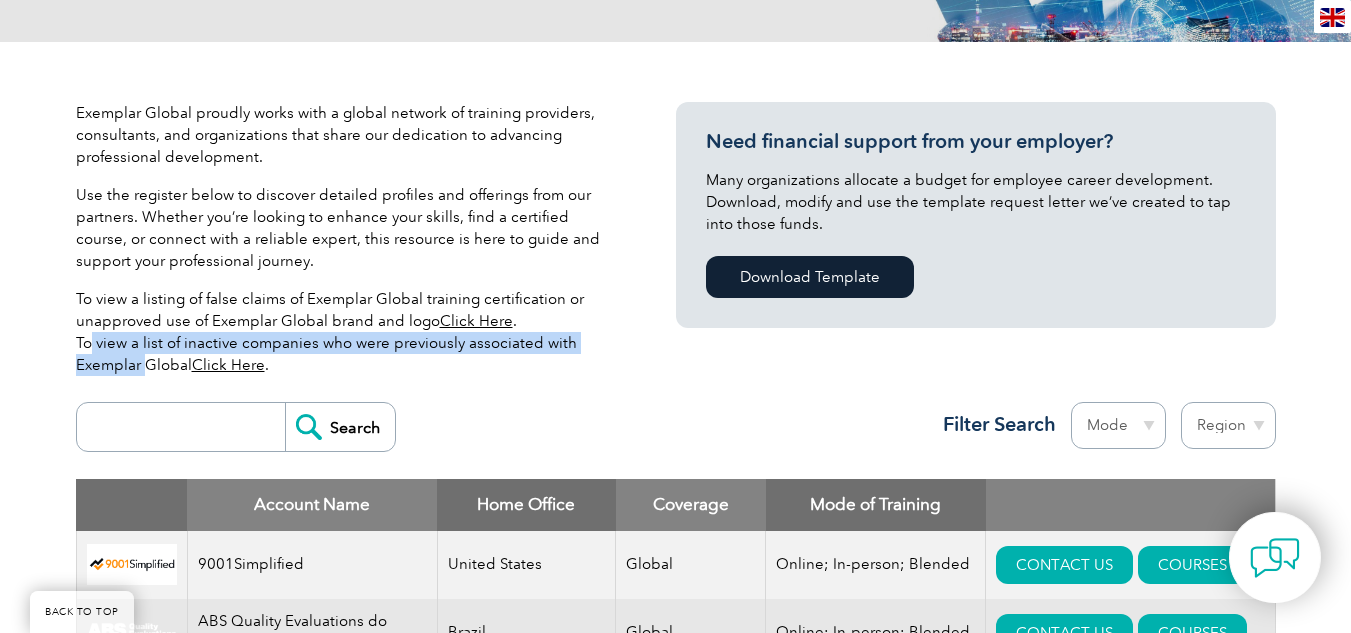 drag, startPoint x: 105, startPoint y: 352, endPoint x: 139, endPoint y: 358, distance: 34.525352 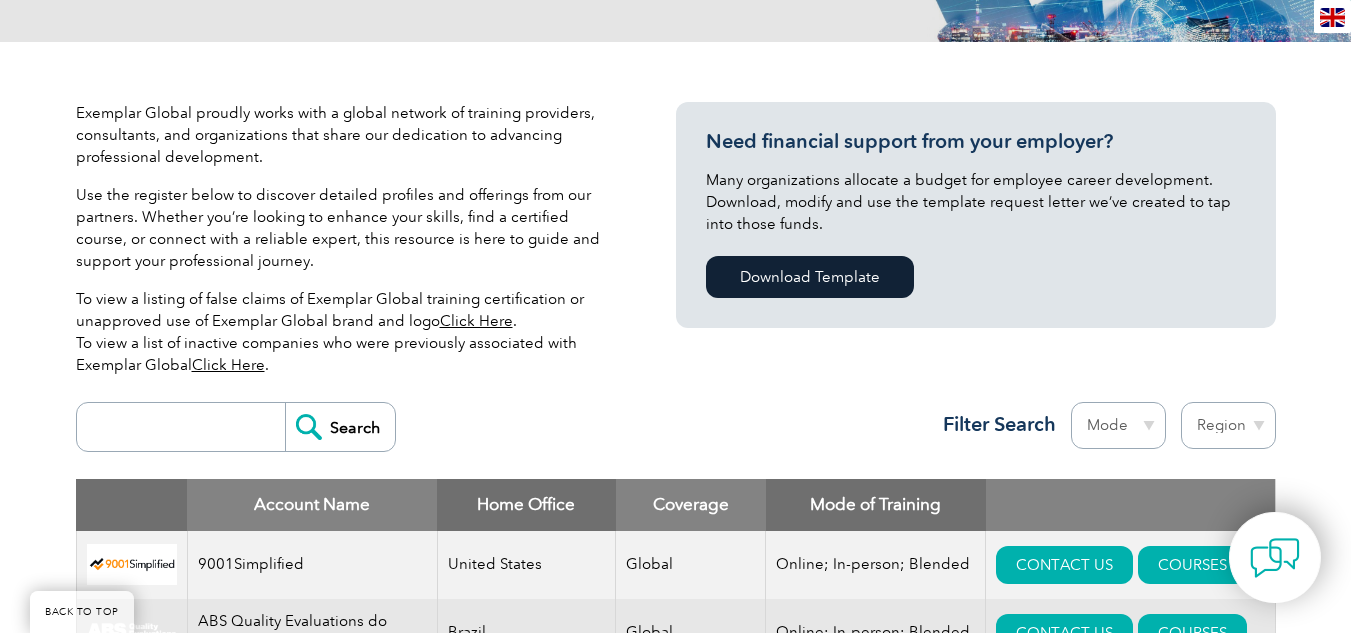 click on "Exemplar Global proudly works with a global network of training providers, consultants, and organizations that share our dedication to advancing professional development.   Use the register below to discover detailed profiles and offerings from our partners. Whether you’re looking to enhance your skills, find a certified course, or connect with a reliable expert, this resource is here to guide and support your professional journey.   To view a listing of false claims of Exemplar Global training certification or unapproved use of Exemplar Global brand and logo  Click Here .  To view a list of inactive companies who were previously associated with Exemplar Global  Click Here .           Need financial support from your employer?   Many organizations allocate a budget for employee career development. Download, modify and use the template request letter we’ve created to tap into those funds.   Download Template               Search             Region   Australia   Bahrain   Bangladesh   Brazil" at bounding box center [675, 11757] 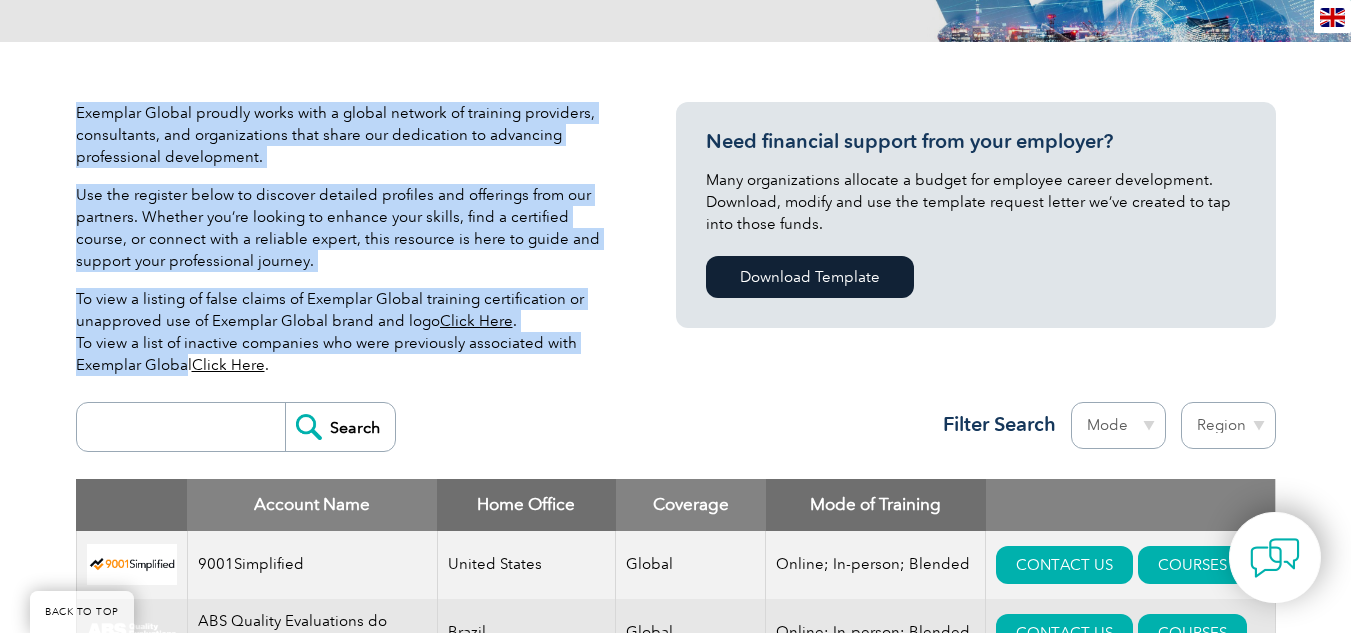 drag, startPoint x: 68, startPoint y: 341, endPoint x: 182, endPoint y: 363, distance: 116.1034 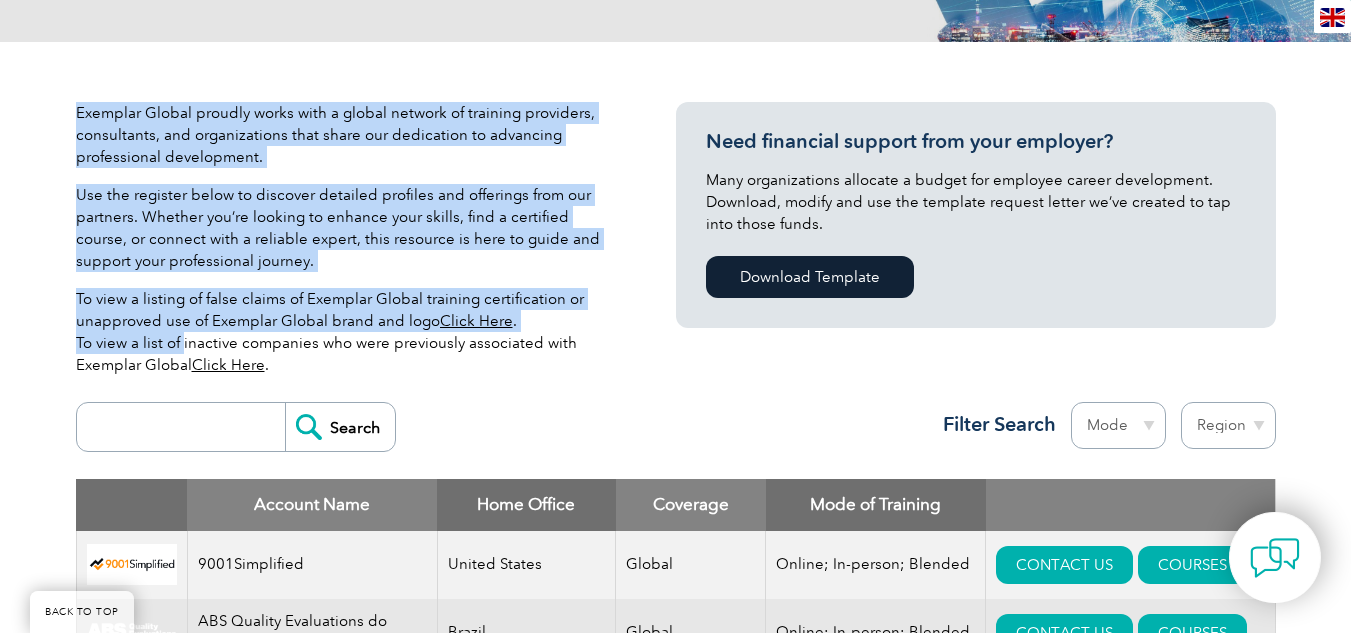 drag, startPoint x: 74, startPoint y: 297, endPoint x: 178, endPoint y: 347, distance: 115.39497 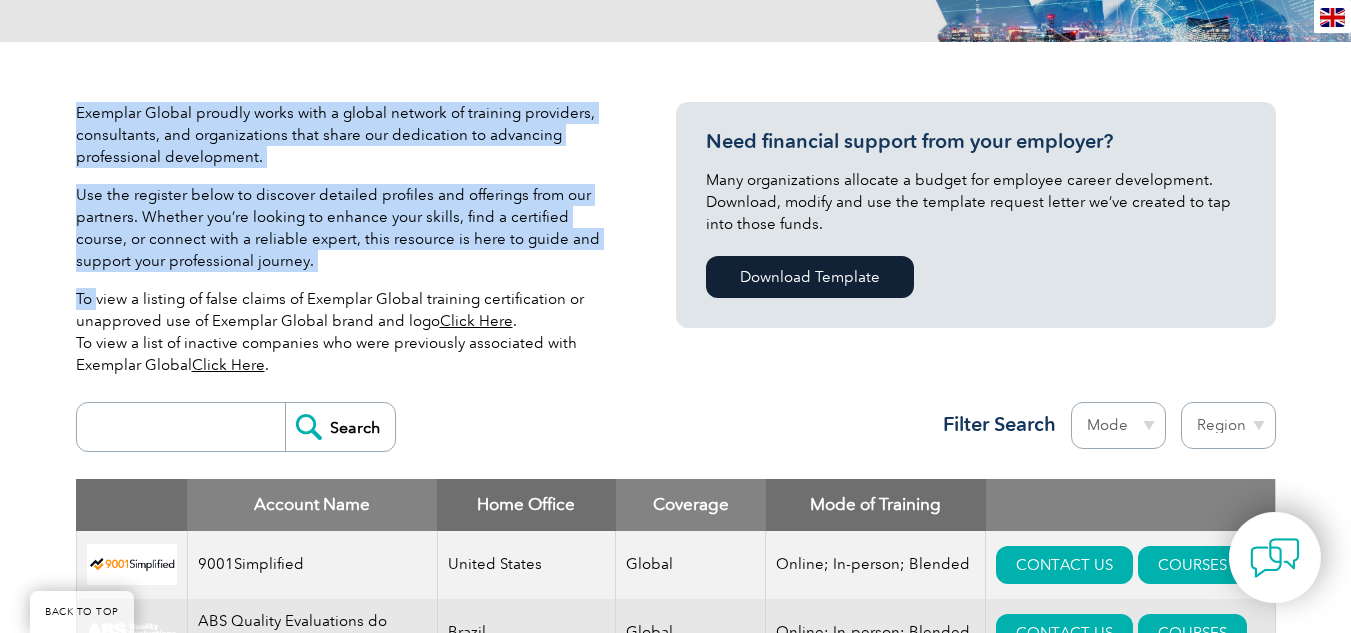 drag, startPoint x: 65, startPoint y: 297, endPoint x: 98, endPoint y: 295, distance: 33.06055 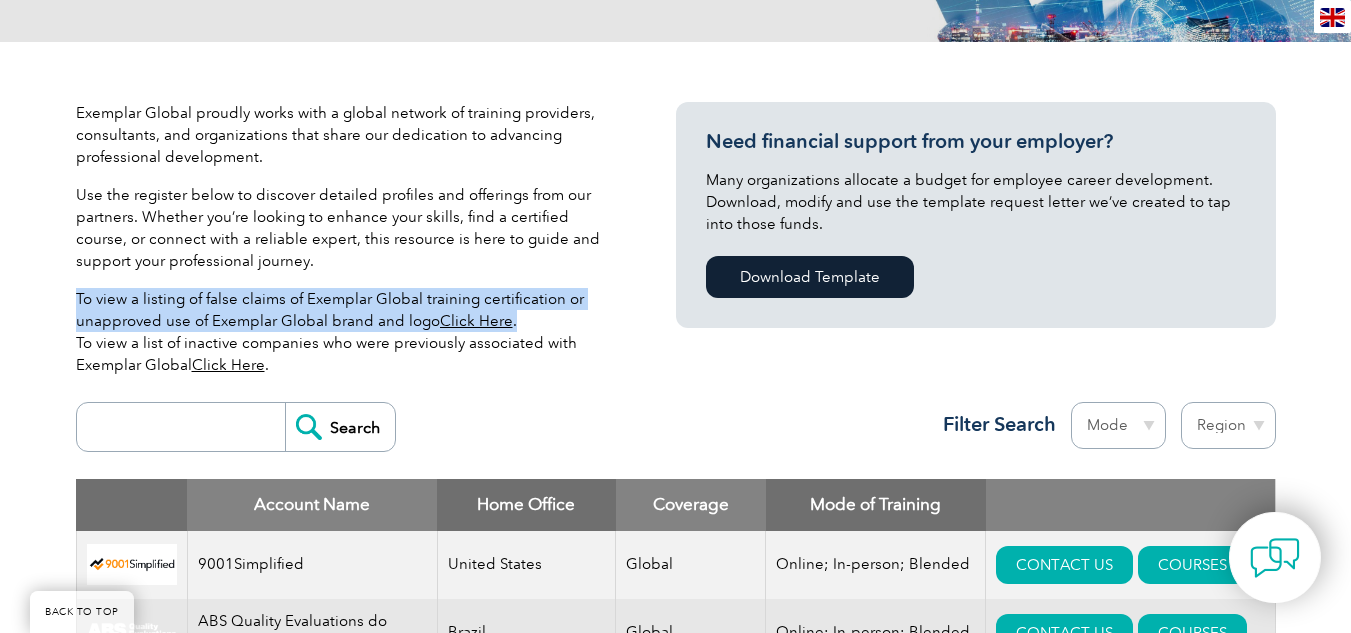 drag, startPoint x: 78, startPoint y: 292, endPoint x: 526, endPoint y: 327, distance: 449.3651 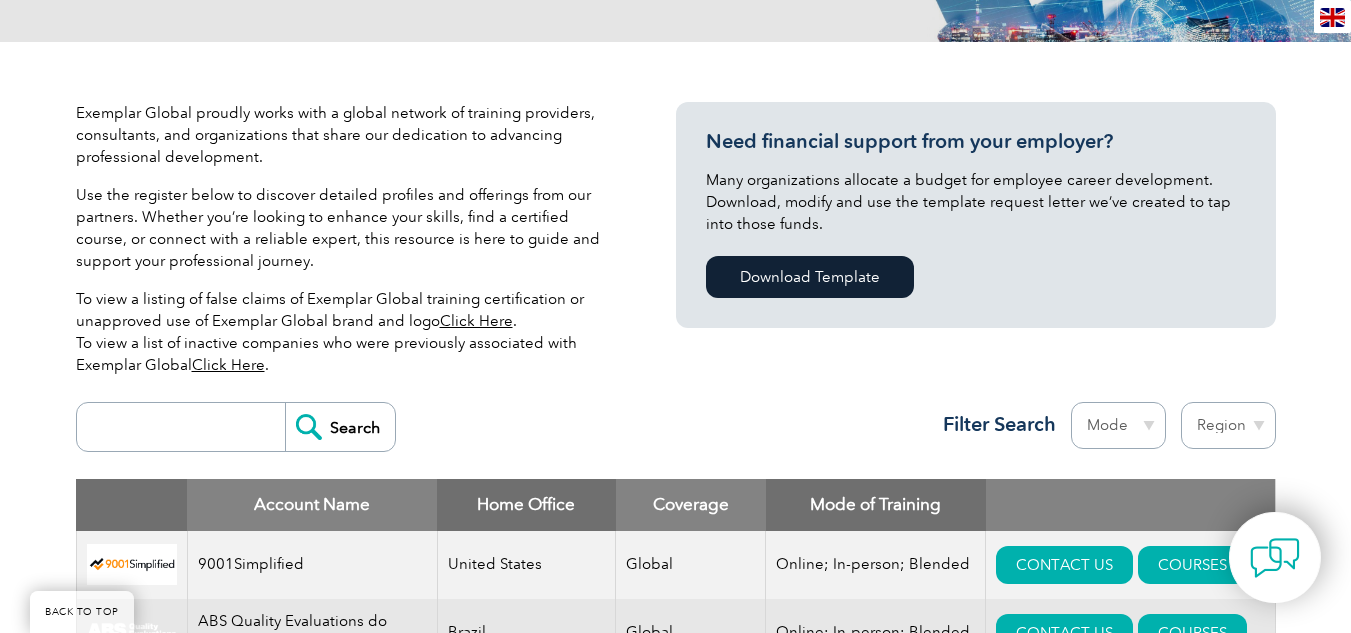click on "Exemplar Global proudly works with a global network of training providers, consultants, and organizations that share our dedication to advancing professional development.   Use the register below to discover detailed profiles and offerings from our partners. Whether you’re looking to enhance your skills, find a certified course, or connect with a reliable expert, this resource is here to guide and support your professional journey.   To view a listing of false claims of Exemplar Global training certification or unapproved use of Exemplar Global brand and logo  Click Here .  To view a list of inactive companies who were previously associated with Exemplar Global  Click Here .           Need financial support from your employer?   Many organizations allocate a budget for employee career development. Download, modify and use the template request letter we’ve created to tap into those funds.   Download Template               Search             Region   Australia   Bahrain   Bangladesh   Brazil" at bounding box center [675, 11757] 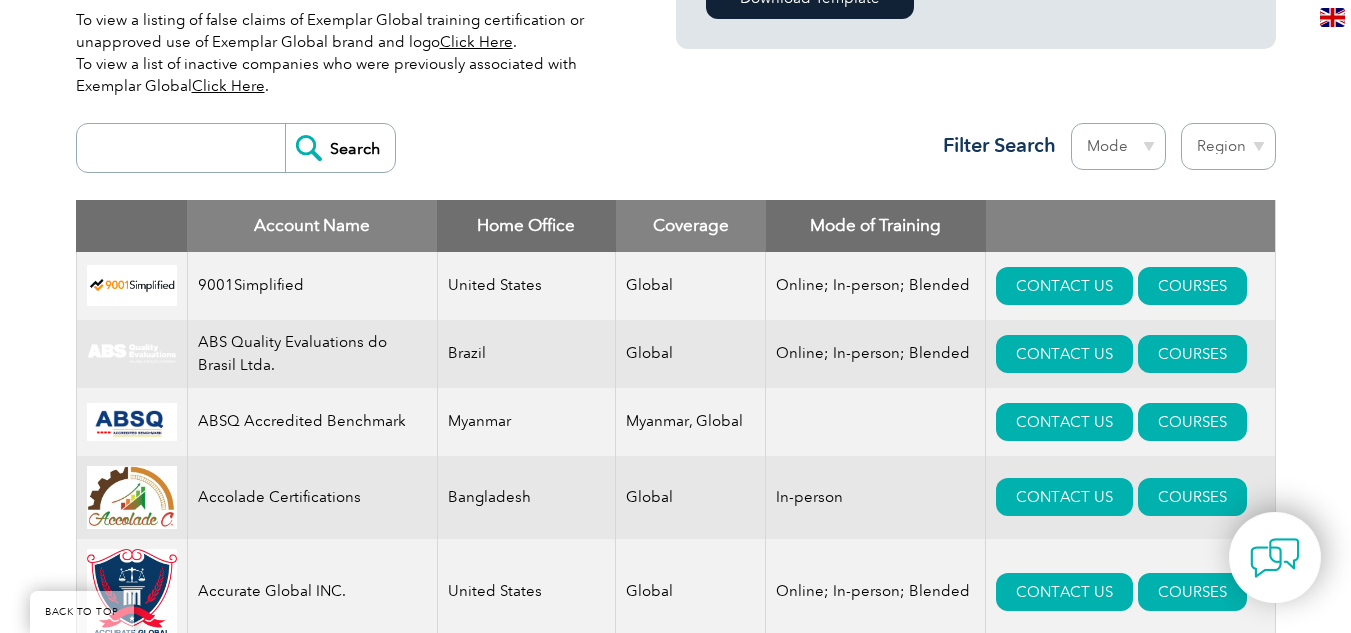 scroll, scrollTop: 700, scrollLeft: 0, axis: vertical 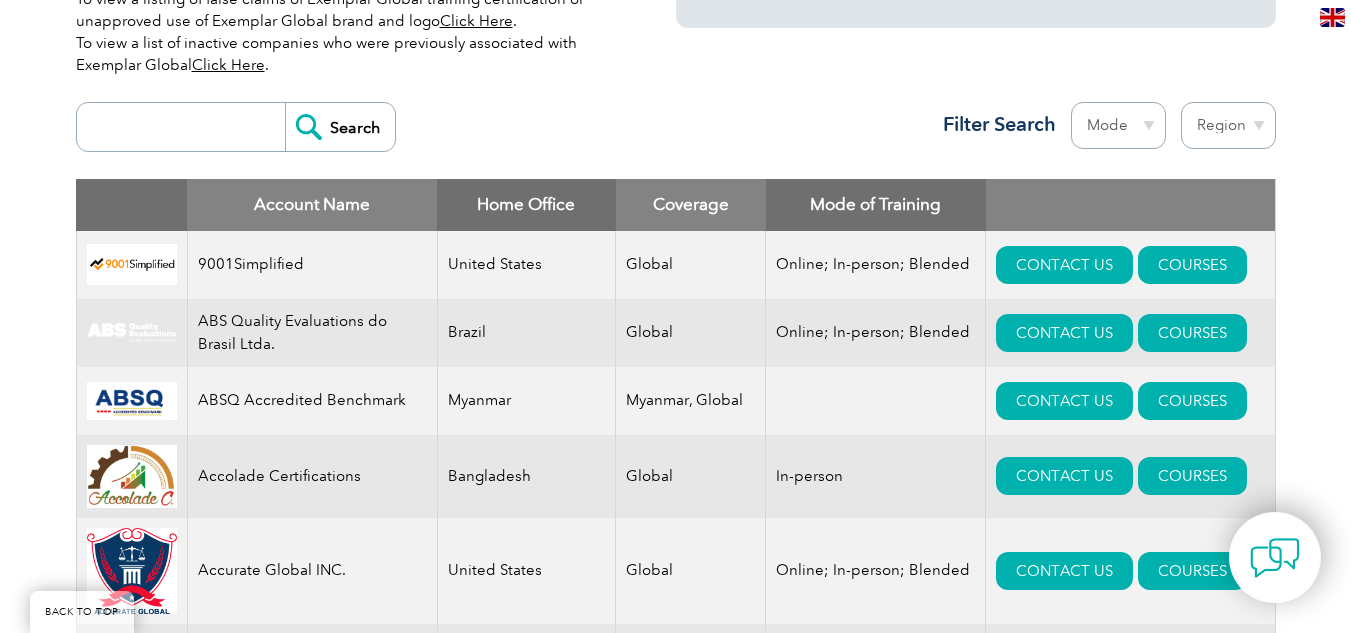 click at bounding box center [186, 127] 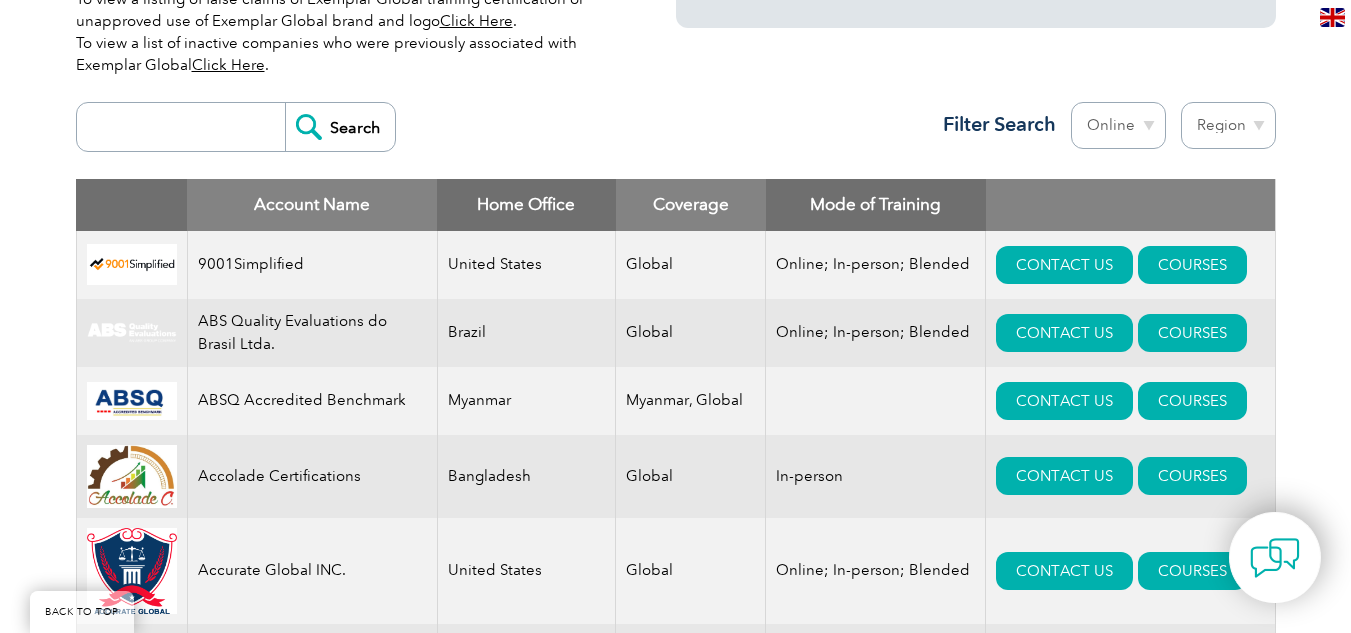 click on "Mode   Online   In-person   Blended" at bounding box center (1118, 125) 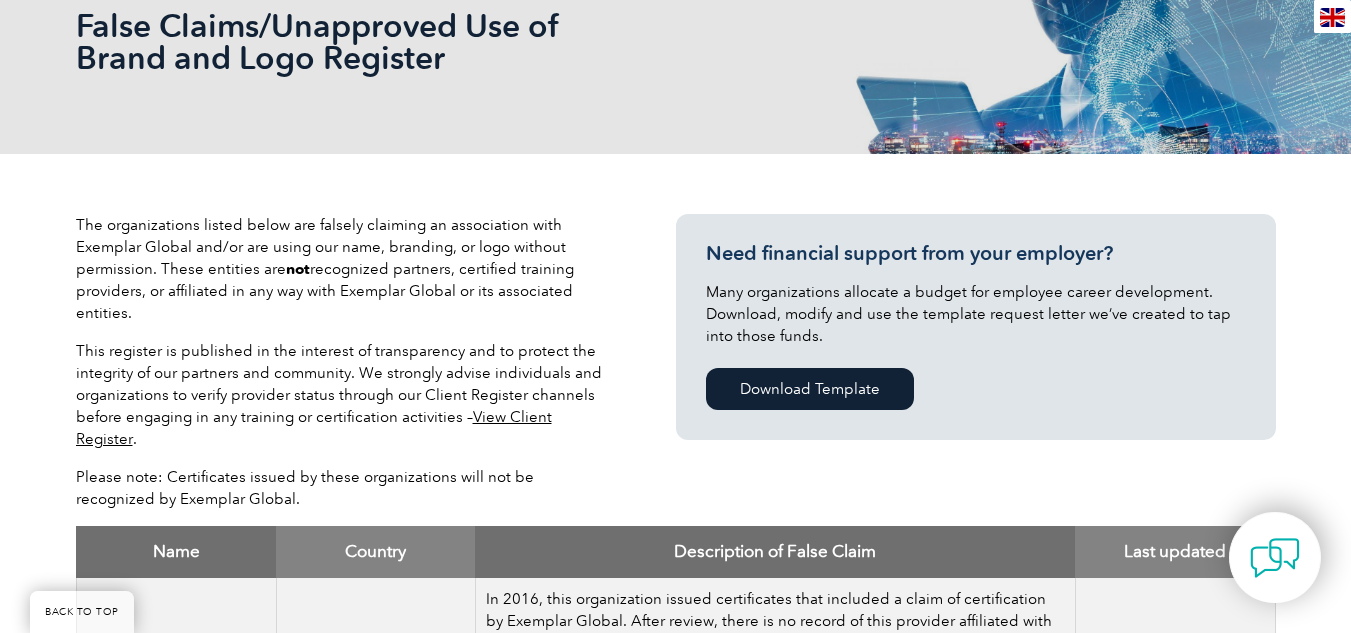 scroll, scrollTop: 300, scrollLeft: 0, axis: vertical 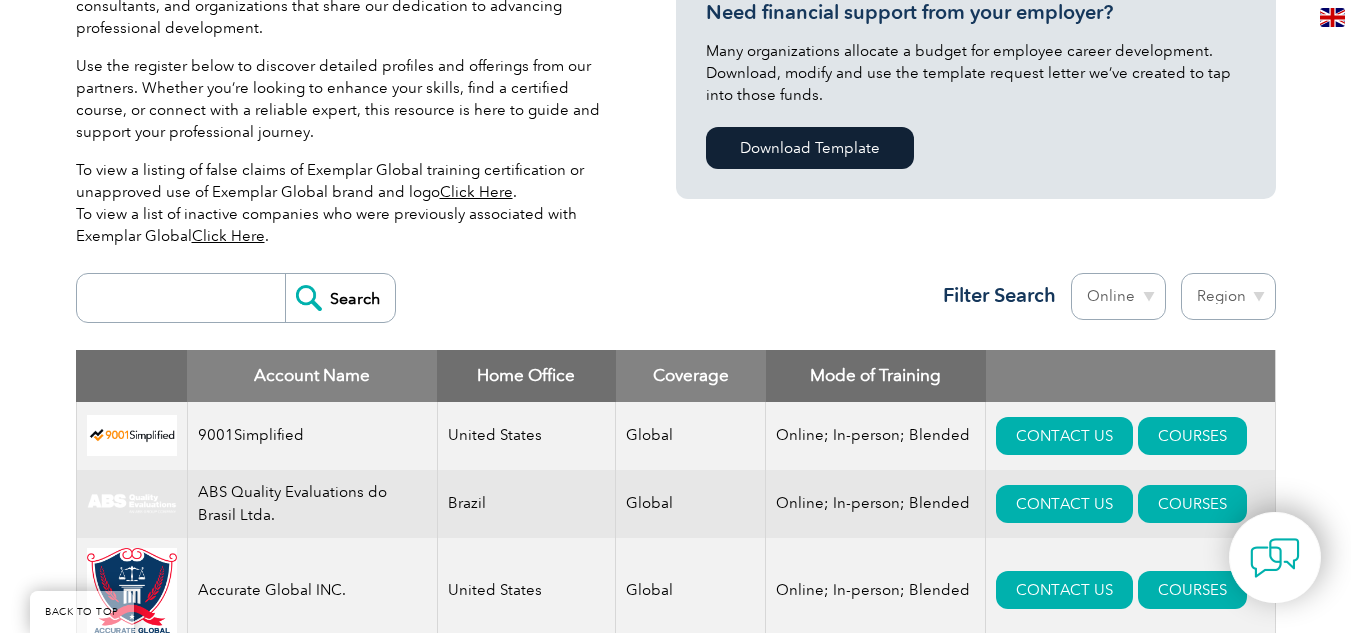 click on "Region   Australia   Bahrain   Bangladesh   Brazil   Canada   Colombia   Dominican Republic   Egypt   India   Indonesia   Iraq   Ireland   Jordan   Korea, Republic of   Malaysia   Malta   Mexico   Mongolia   Montenegro   Myanmar   Netherlands   New Zealand   Nigeria   Oman   Pakistan   Panama   Philippines   Portugal   Romania   Saudi Arabia   Serbia   Singapore   South Africa   Taiwan   Thailand   Trinidad and Tobago   Tunisia   Turkey   United Arab Emirates   United Kingdom   United States" at bounding box center (1228, 296) 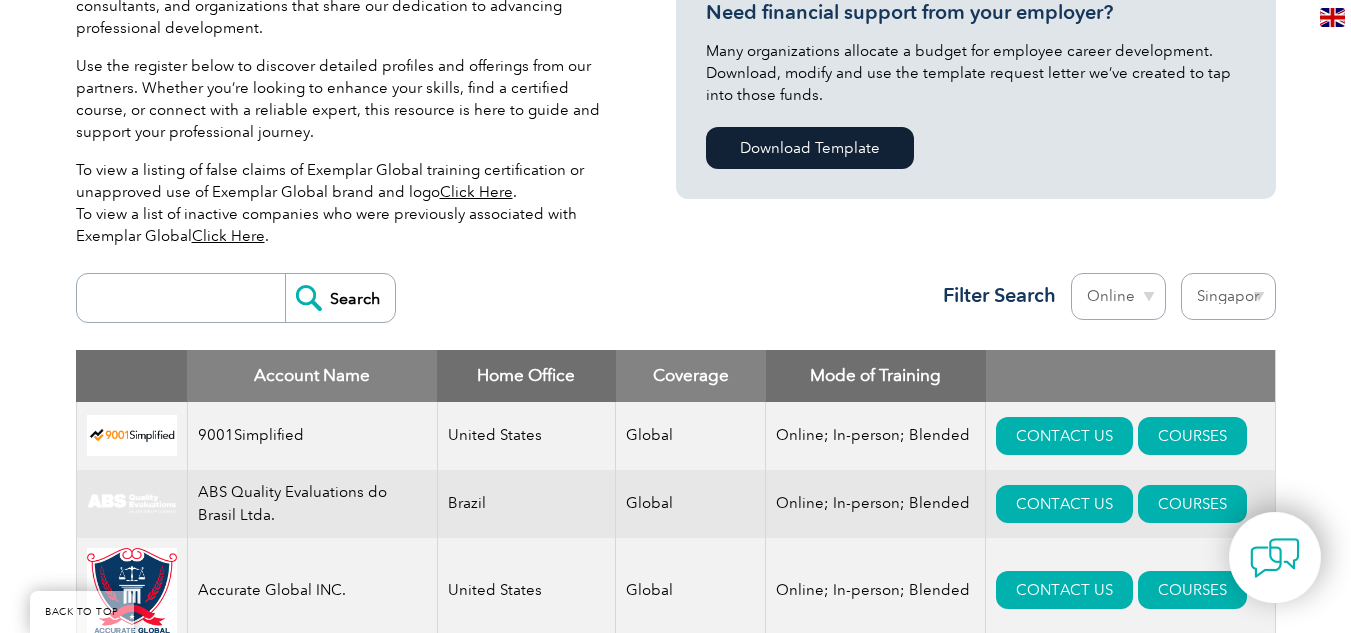 click on "Region   Australia   Bahrain   Bangladesh   Brazil   Canada   Colombia   Dominican Republic   Egypt   India   Indonesia   Iraq   Ireland   Jordan   Korea, Republic of   Malaysia   Malta   Mexico   Mongolia   Montenegro   Myanmar   Netherlands   New Zealand   Nigeria   Oman   Pakistan   Panama   Philippines   Portugal   Romania   Saudi Arabia   Serbia   Singapore   South Africa   Taiwan   Thailand   Trinidad and Tobago   Tunisia   Turkey   United Arab Emirates   United Kingdom   United States" at bounding box center (1228, 296) 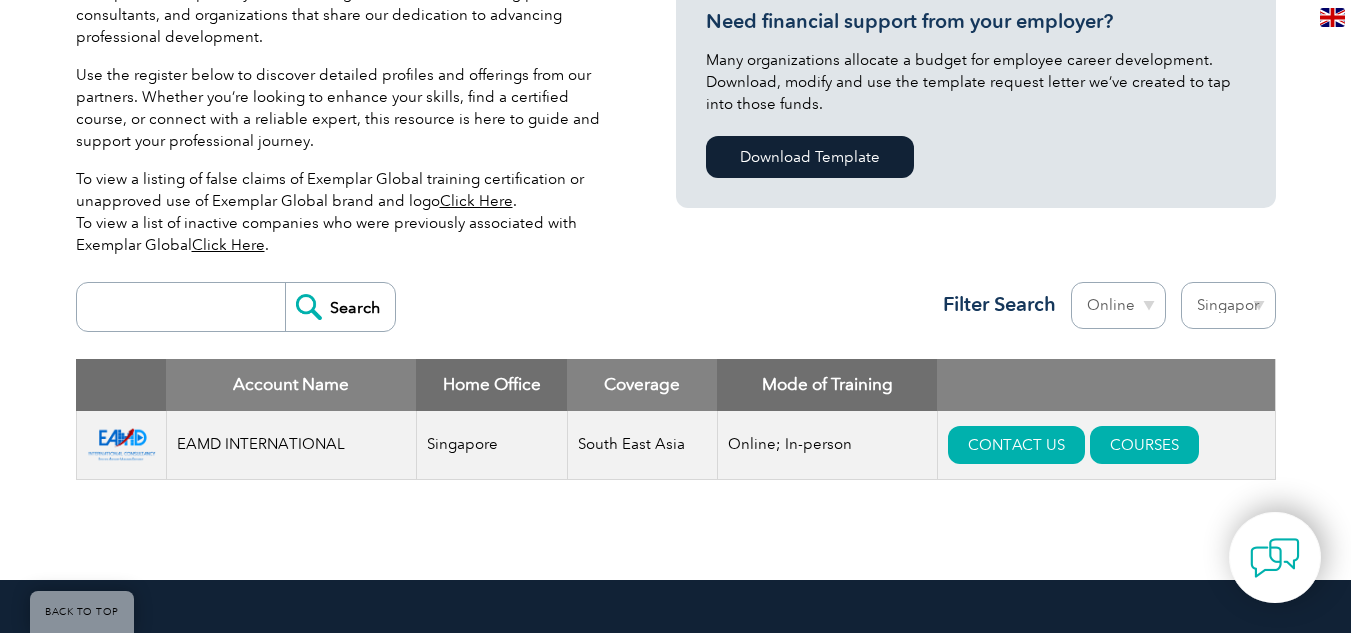 scroll, scrollTop: 700, scrollLeft: 0, axis: vertical 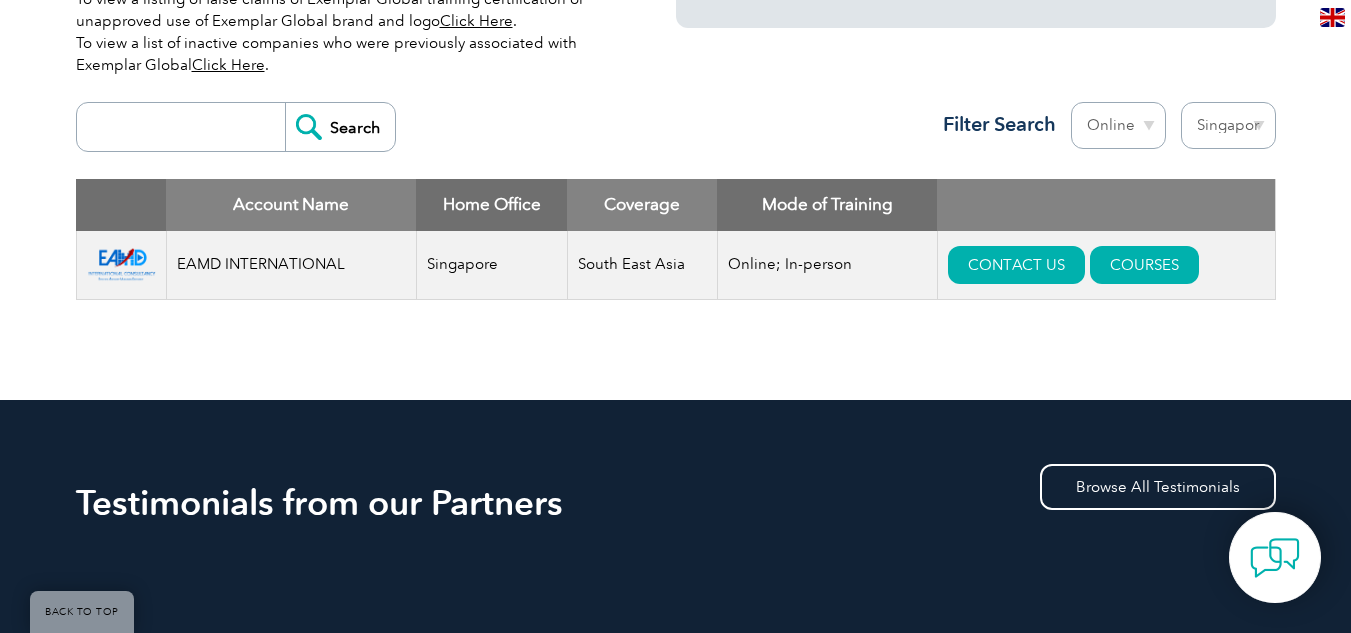 click on "Region
Australia
Bahrain
Bangladesh
Brazil
Canada
Colombia
Dominican Republic
Egypt
India
Indonesia
Iraq
Ireland
Jordan
Korea, Republic of
Malaysia
Malta
Mexico
Mongolia
Montenegro
Myanmar
Netherlands
New Zealand
Nigeria
Oman
Pakistan
Panama
Philippines
Portugal
Romania
Saudi Arabia
Serbia
Singapore
South Africa
Taiwan
Thailand
Trinidad and Tobago" at bounding box center [1228, 125] 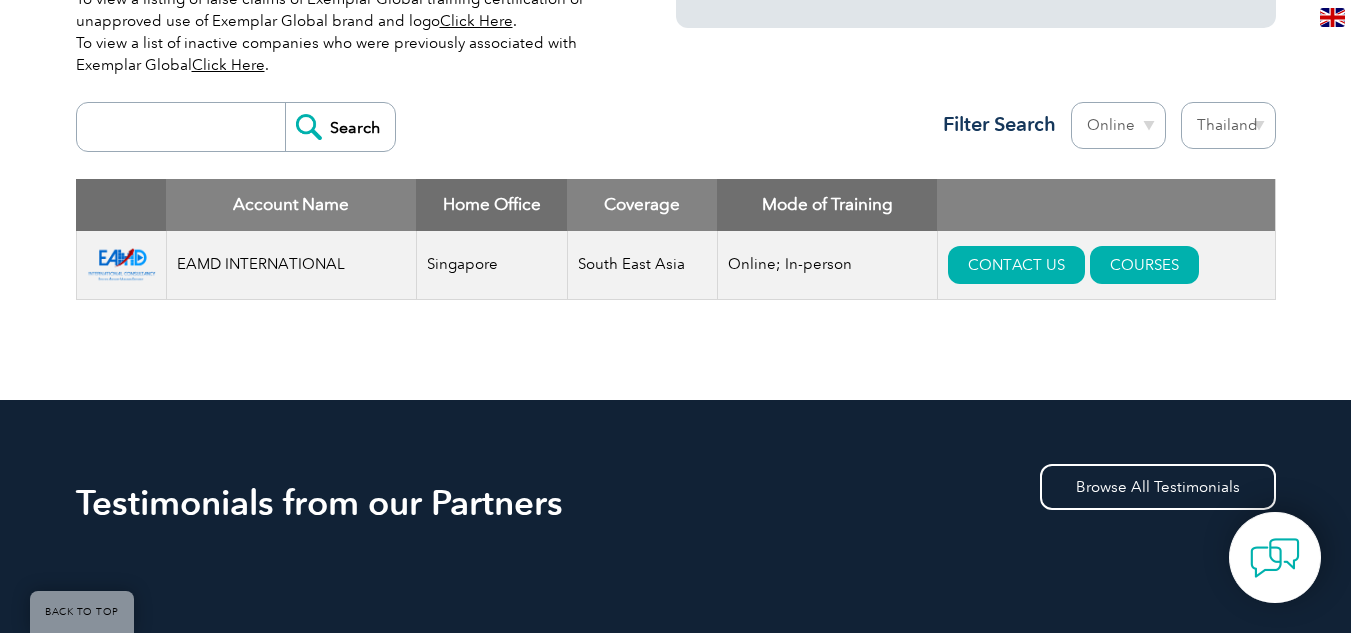 click on "Region
Australia
Bahrain
Bangladesh
Brazil
Canada
Colombia
Dominican Republic
Egypt
India
Indonesia
Iraq
Ireland
Jordan
Korea, Republic of
Malaysia
Malta
Mexico
Mongolia
Montenegro
Myanmar
Netherlands
New Zealand
Nigeria
Oman
Pakistan
Panama
Philippines
Portugal
Romania
Saudi Arabia
Serbia
Singapore
South Africa
Taiwan
Thailand
Trinidad and Tobago" at bounding box center [1228, 125] 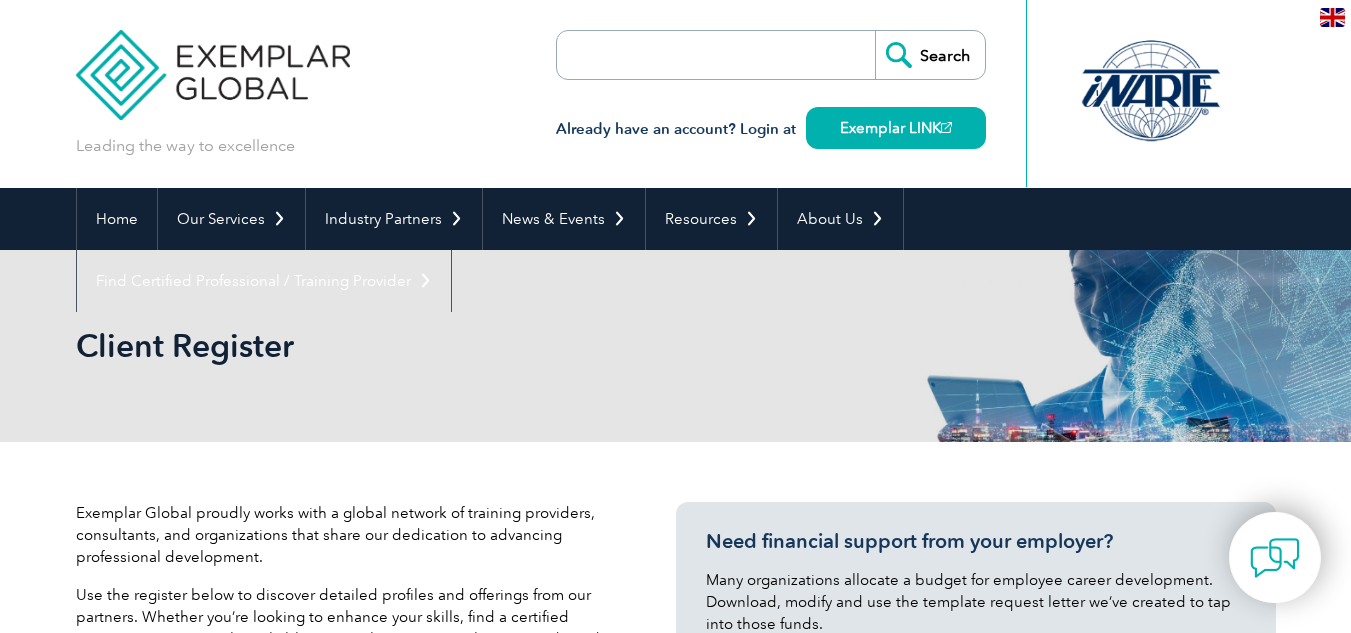 select on "Thailand" 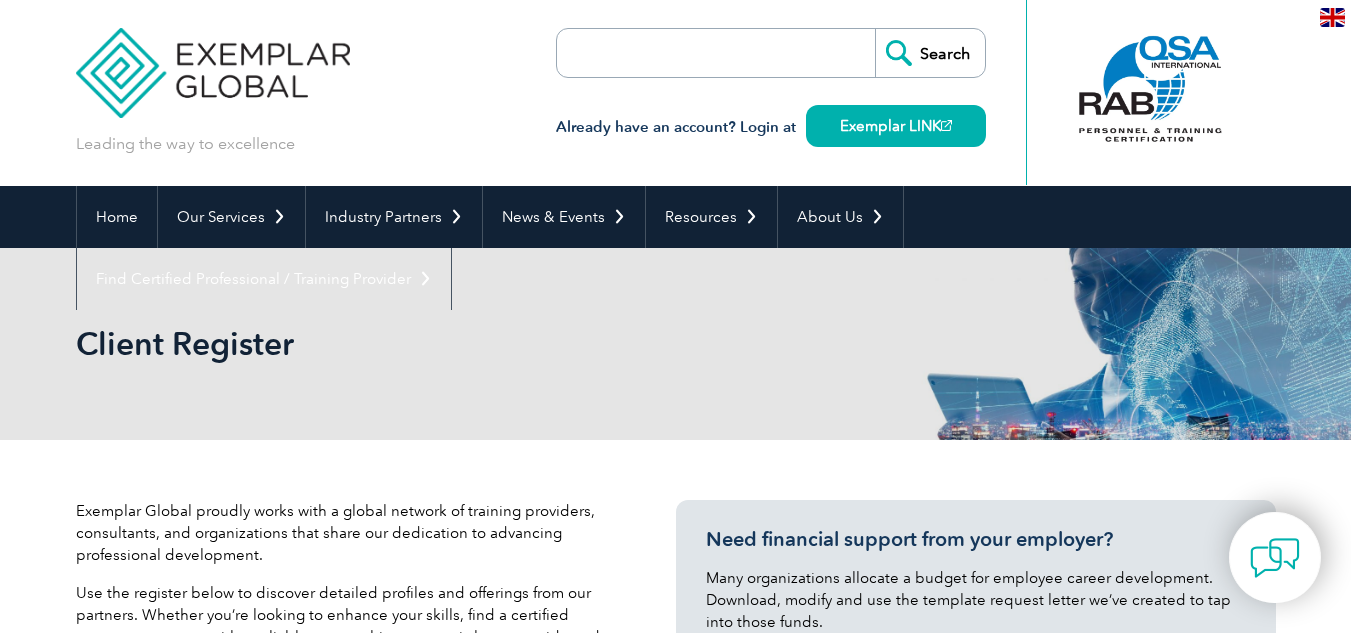 scroll, scrollTop: 0, scrollLeft: 0, axis: both 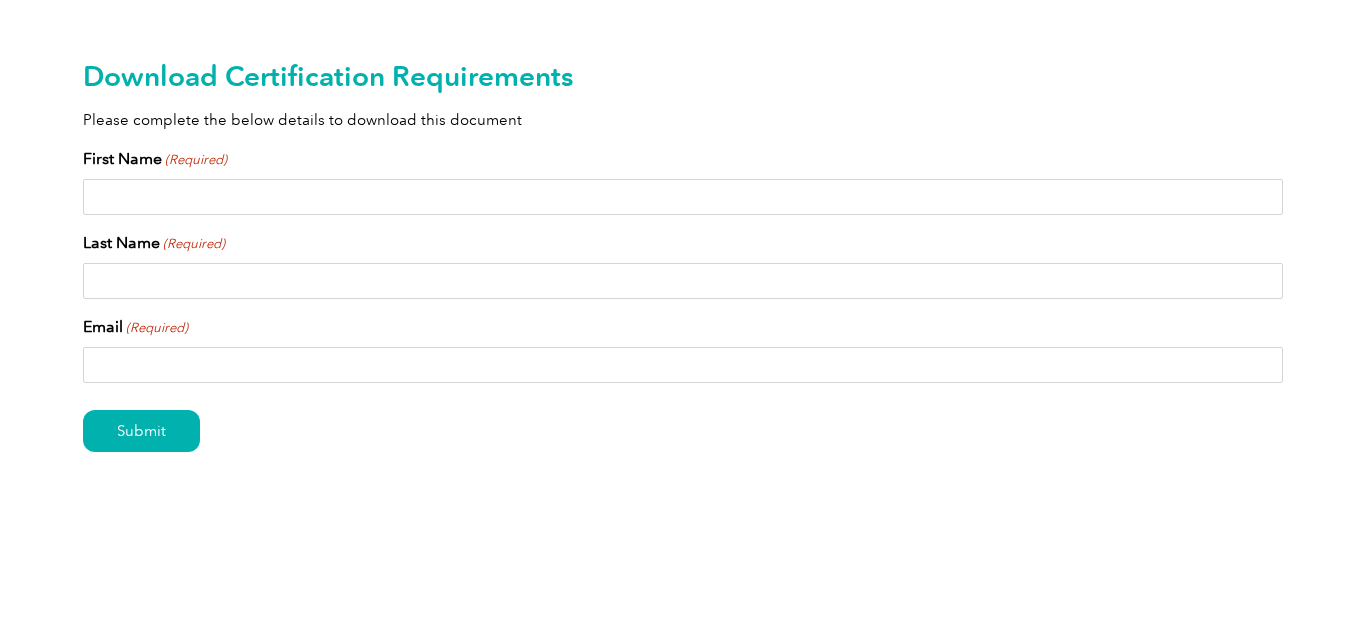 click on "First Name (Required)" at bounding box center (683, 197) 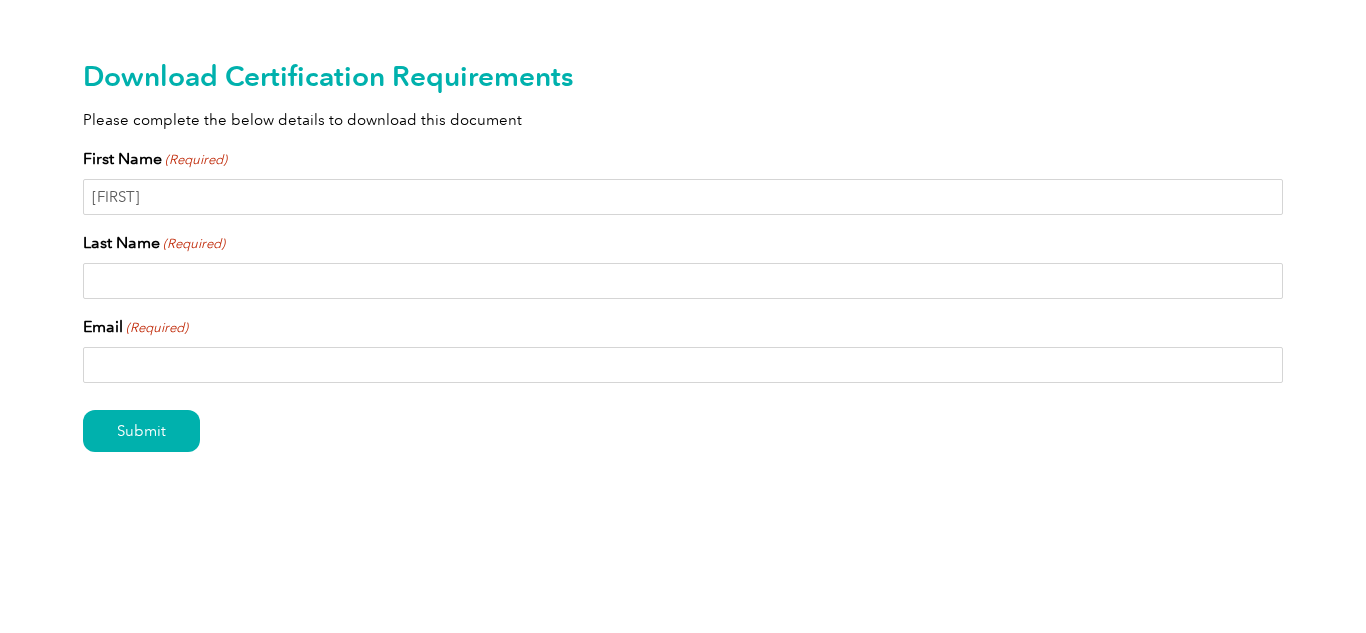 type on "Nguyen" 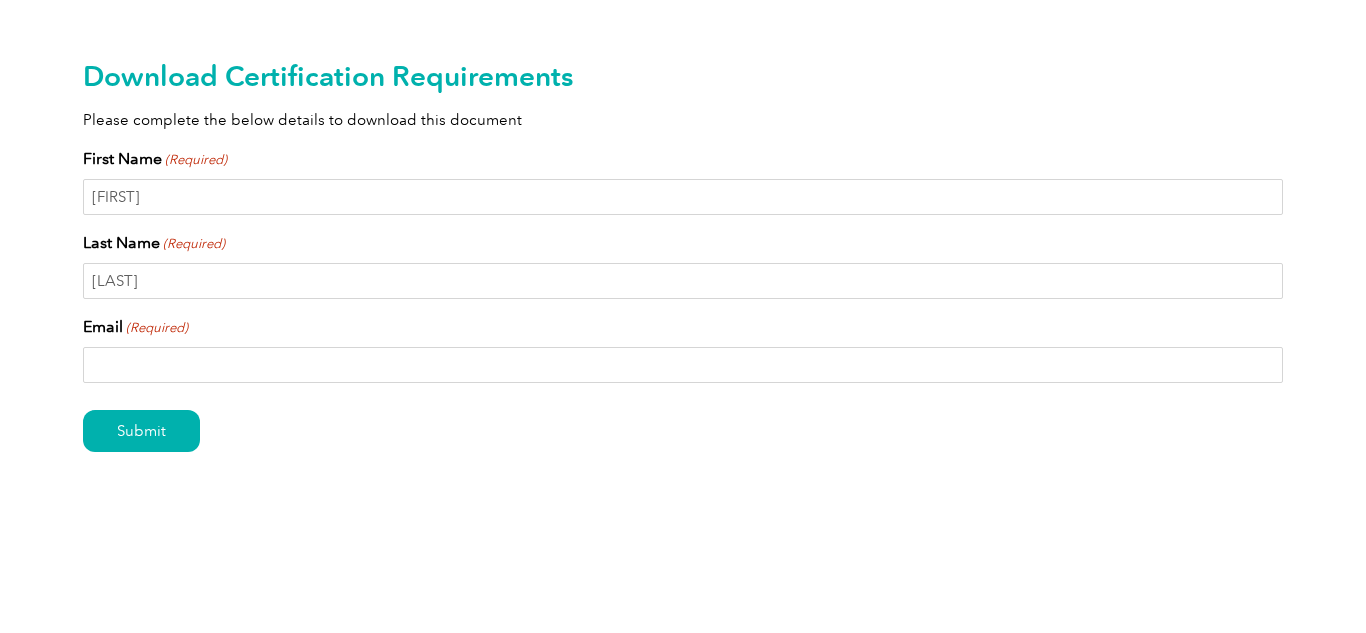type on "kiennt@coe.com.vn" 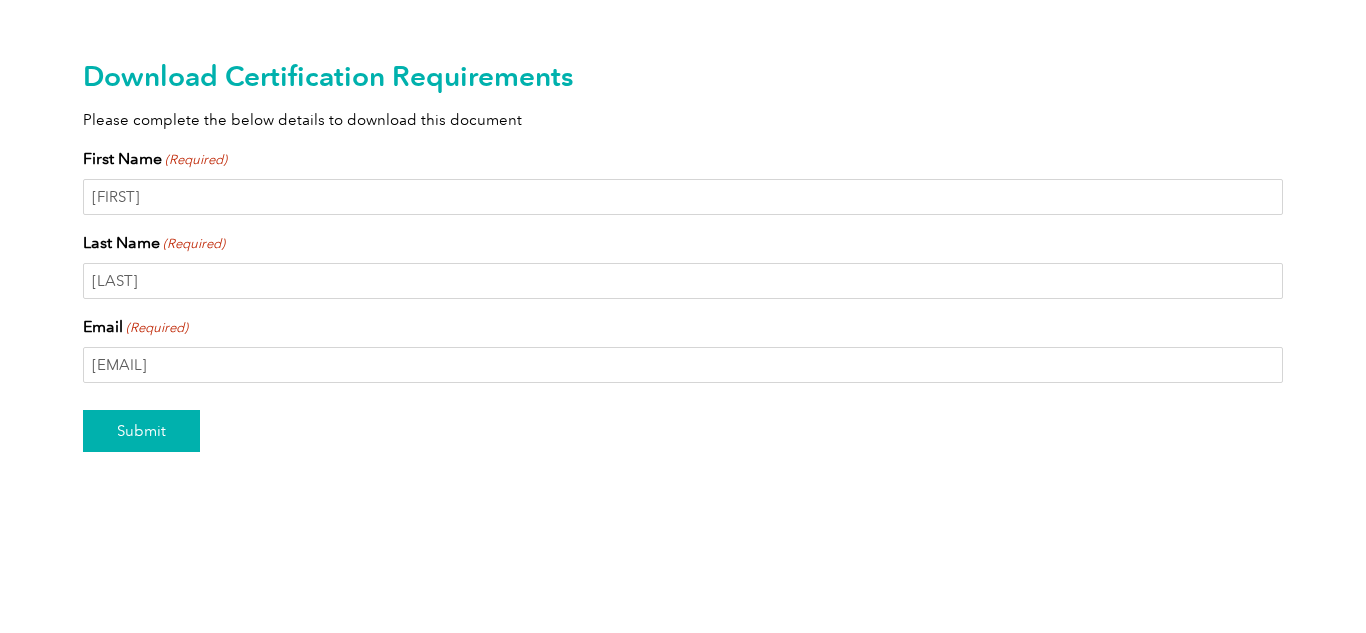 click on "Submit" at bounding box center [141, 431] 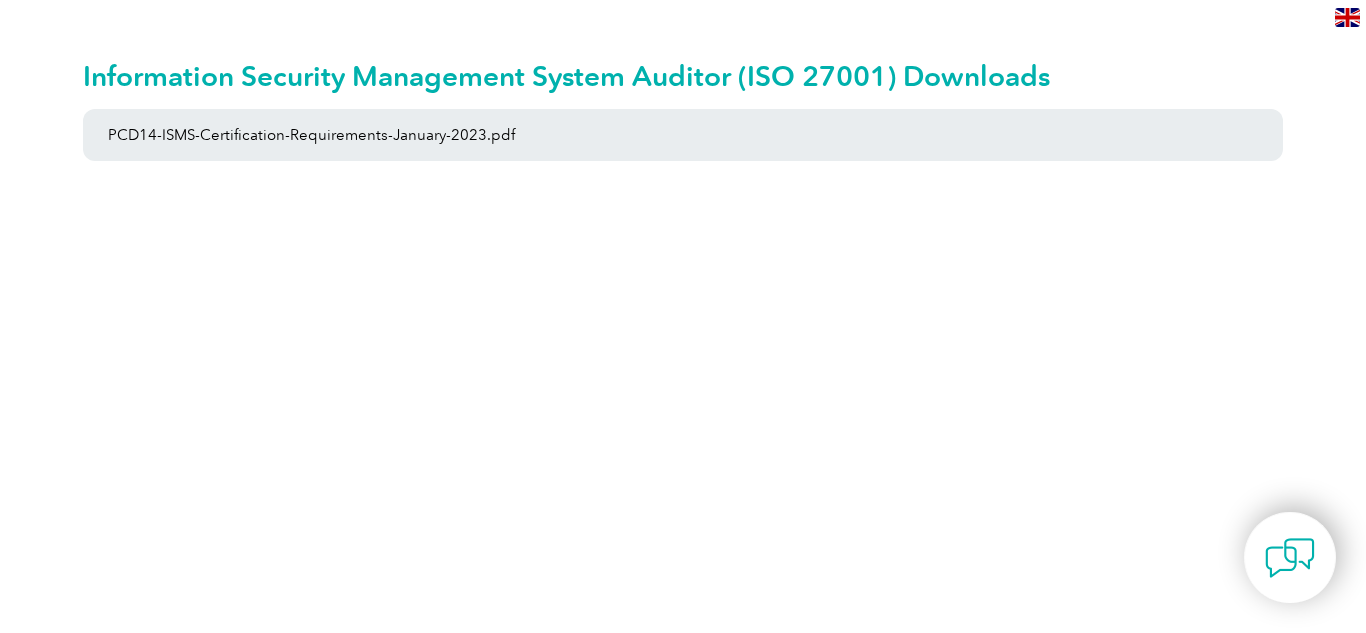 scroll, scrollTop: 0, scrollLeft: 0, axis: both 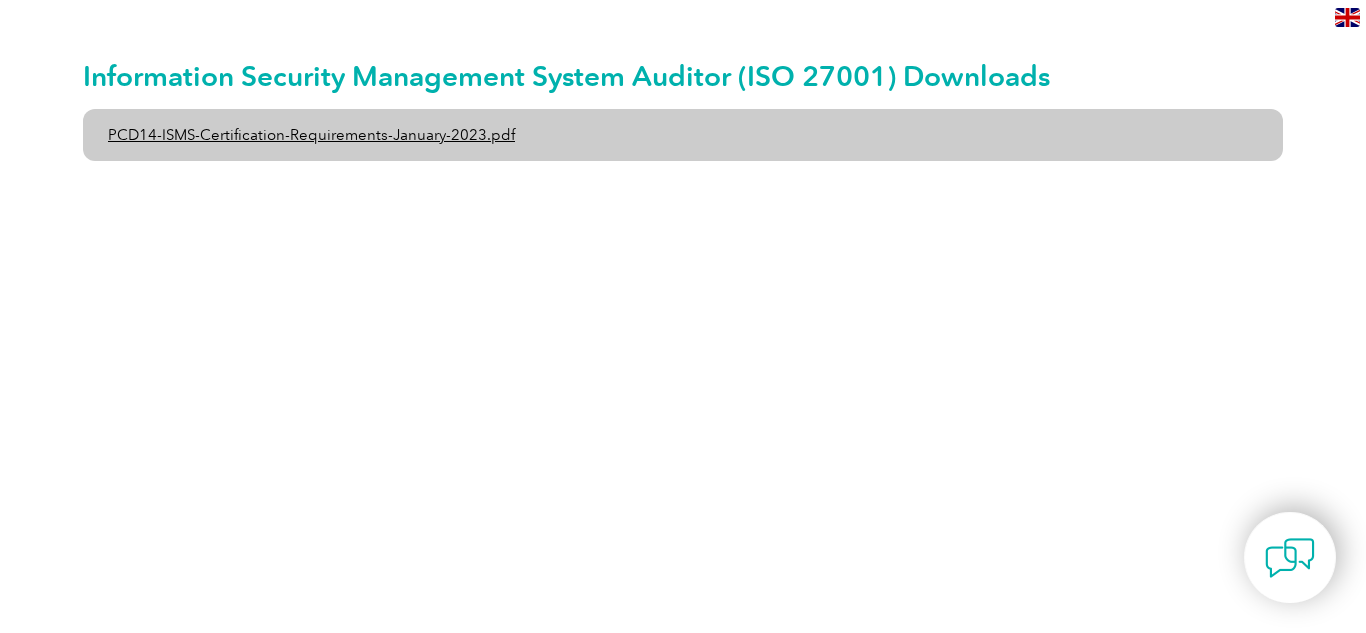 click on "PCD14-ISMS-Certification-Requirements-January-2023.pdf" at bounding box center [683, 135] 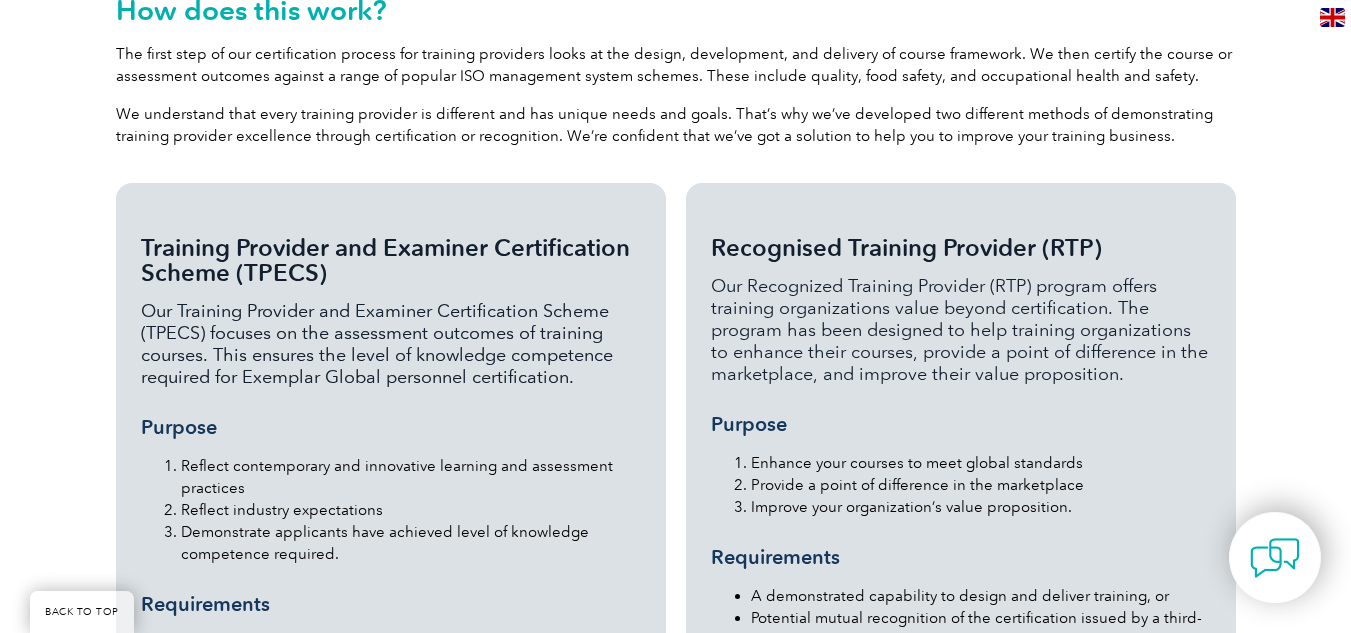 scroll, scrollTop: 1383, scrollLeft: 0, axis: vertical 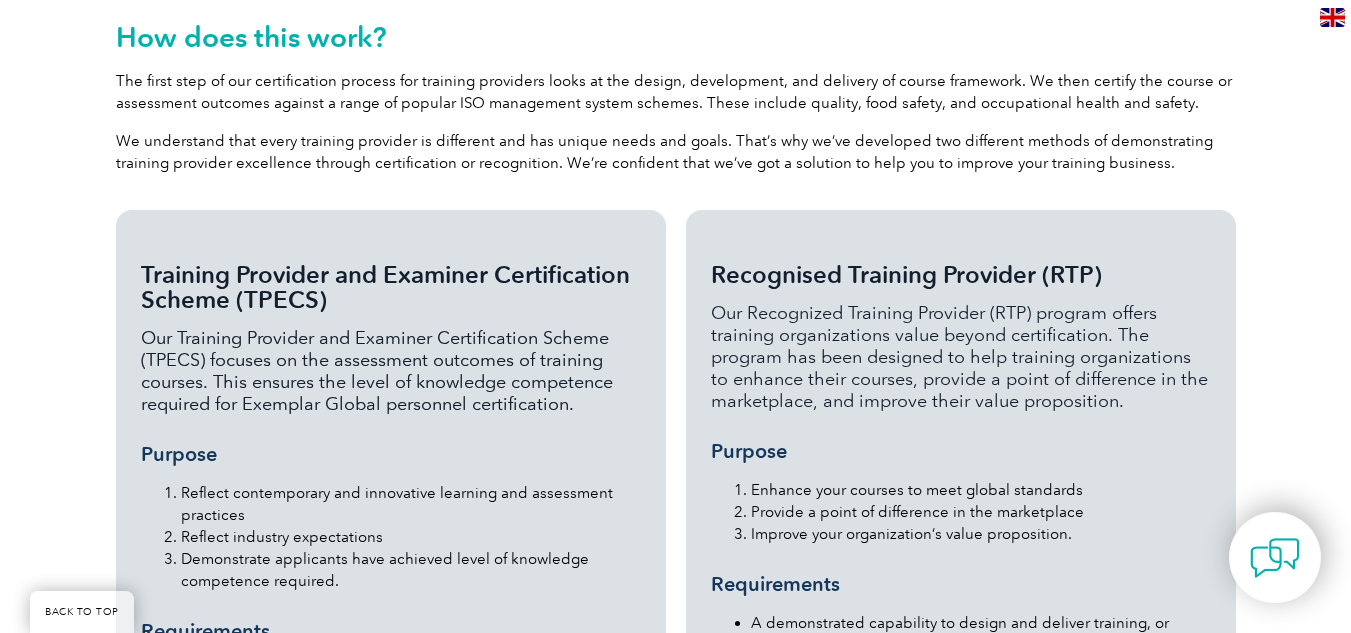 drag, startPoint x: 709, startPoint y: 266, endPoint x: 1126, endPoint y: 358, distance: 427.0281 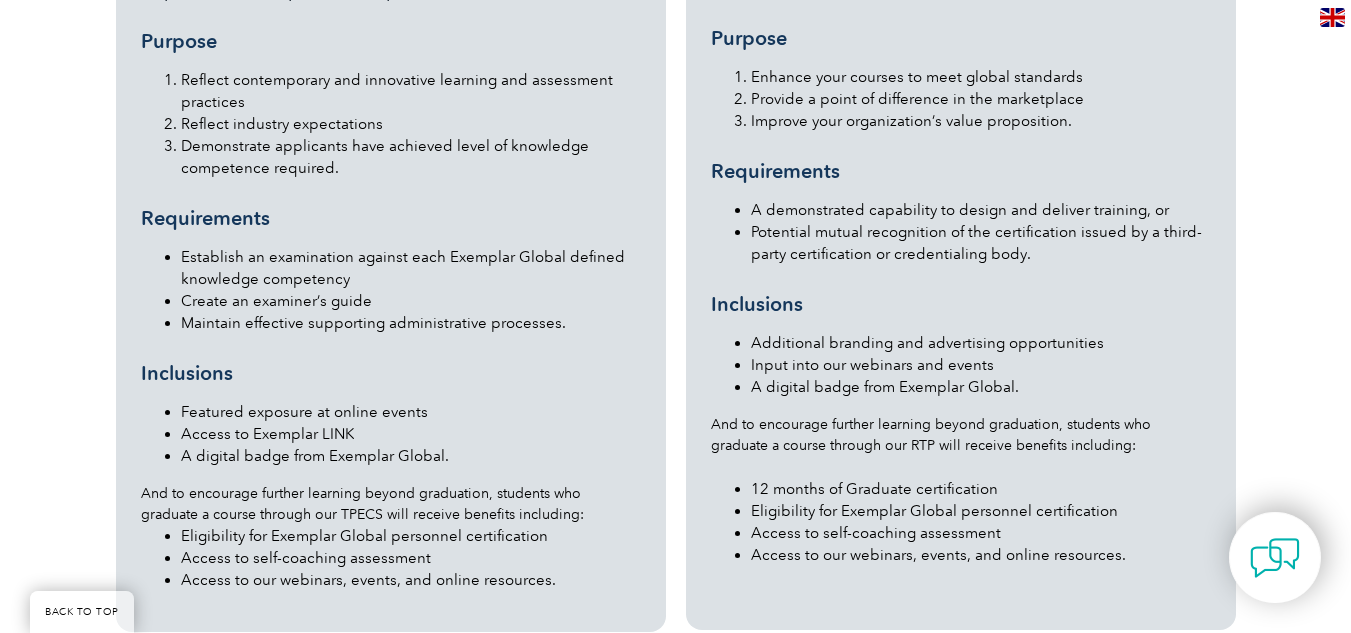 scroll, scrollTop: 1683, scrollLeft: 0, axis: vertical 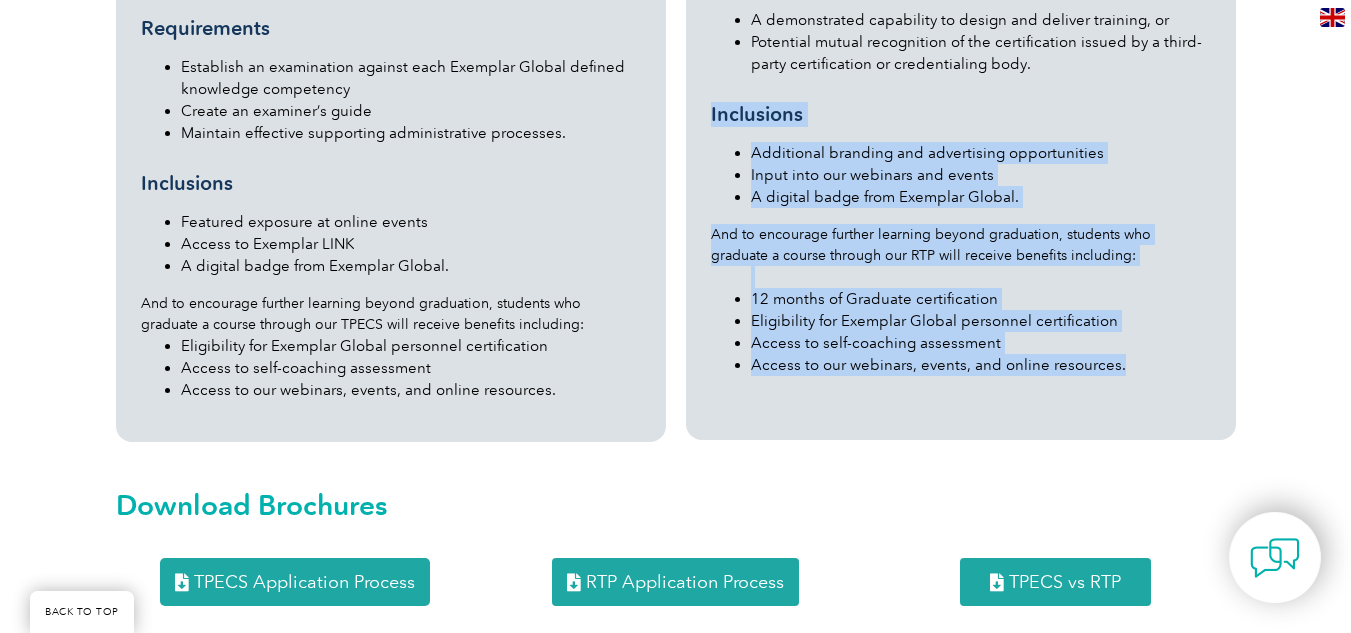 drag, startPoint x: 708, startPoint y: 365, endPoint x: 1117, endPoint y: 330, distance: 410.4948 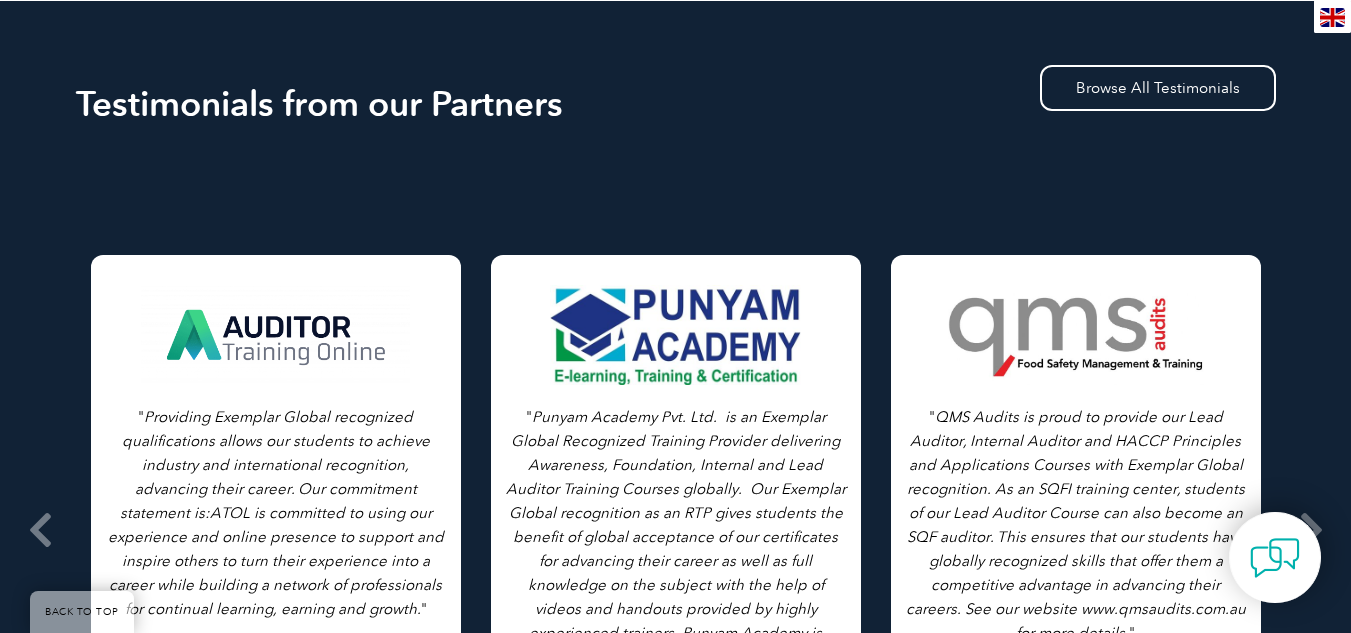 scroll, scrollTop: 2786, scrollLeft: 0, axis: vertical 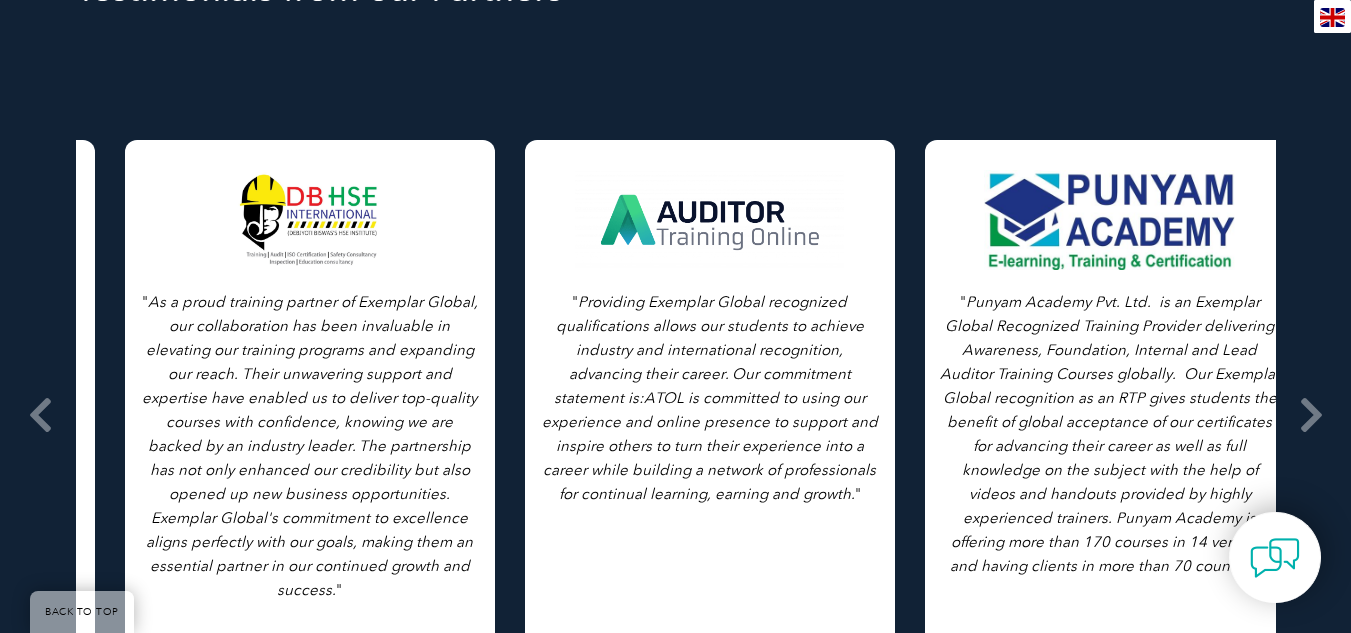 drag, startPoint x: 151, startPoint y: 246, endPoint x: 585, endPoint y: 386, distance: 456.02194 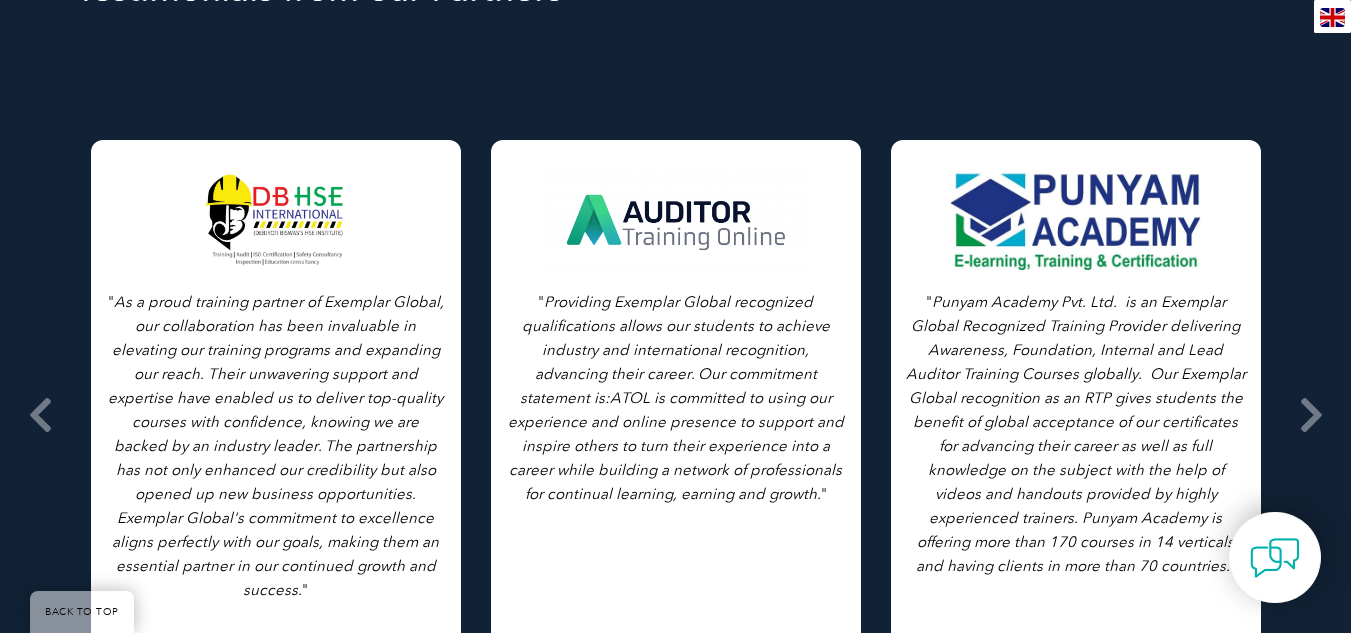 click at bounding box center (676, 220) 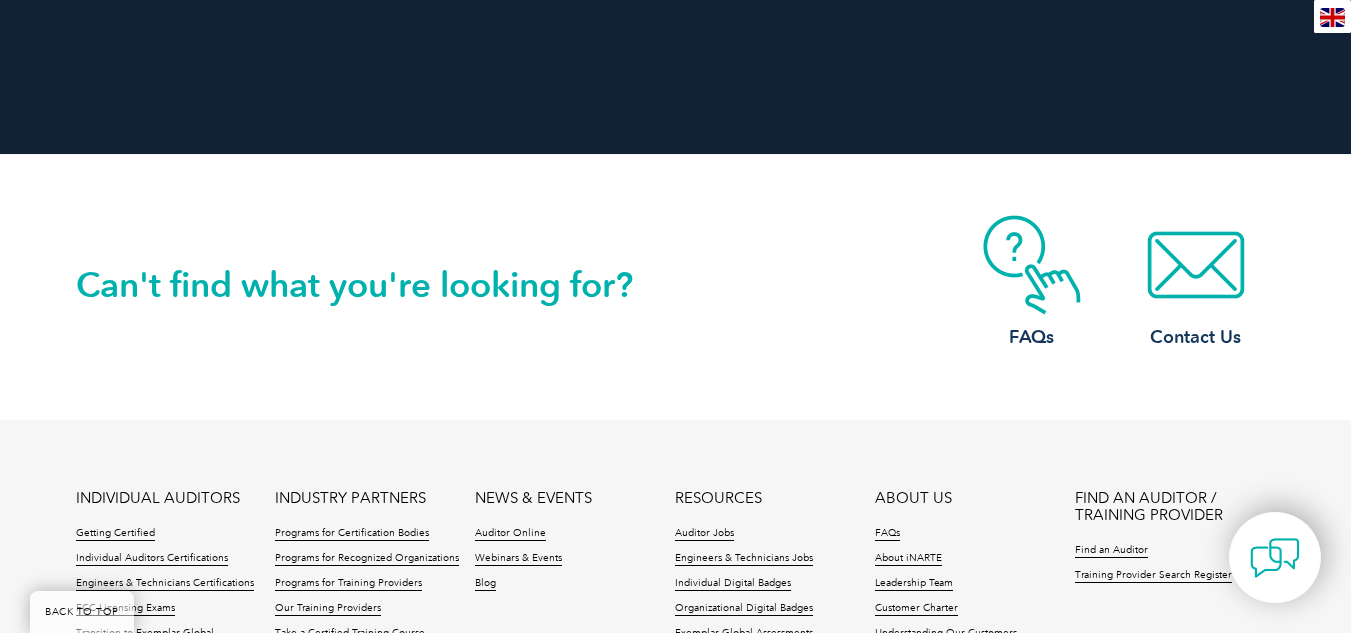 scroll, scrollTop: 3686, scrollLeft: 0, axis: vertical 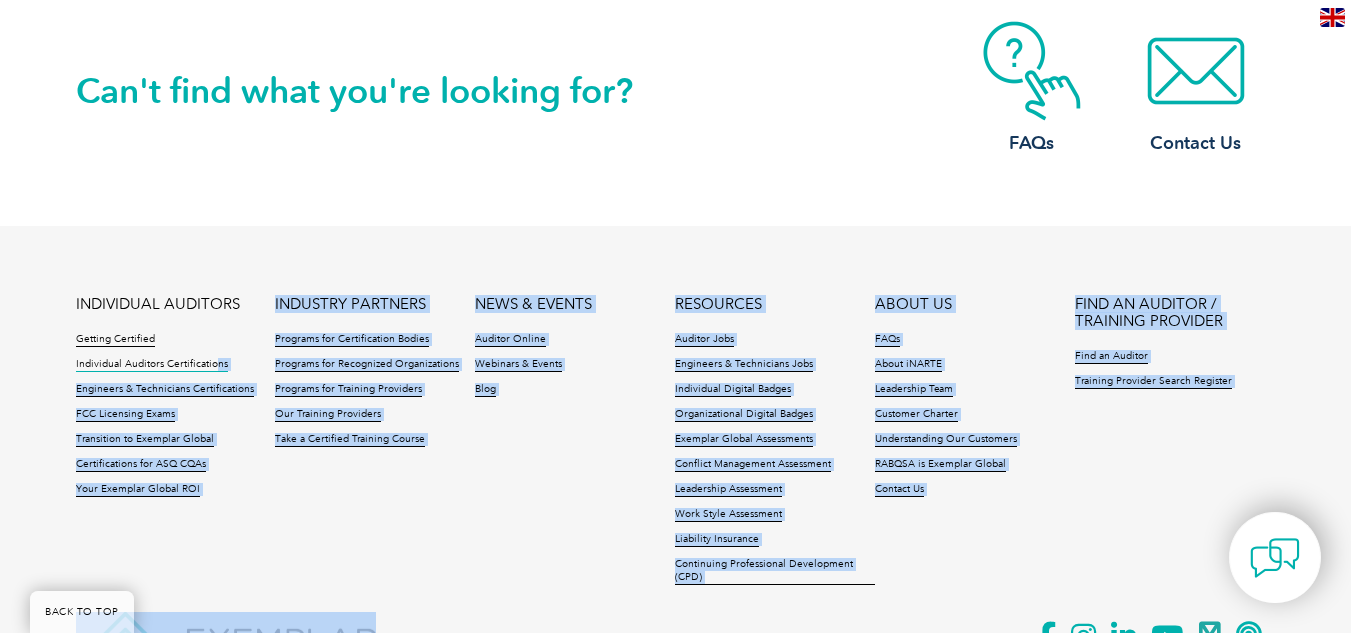 drag, startPoint x: 68, startPoint y: 318, endPoint x: 212, endPoint y: 324, distance: 144.12494 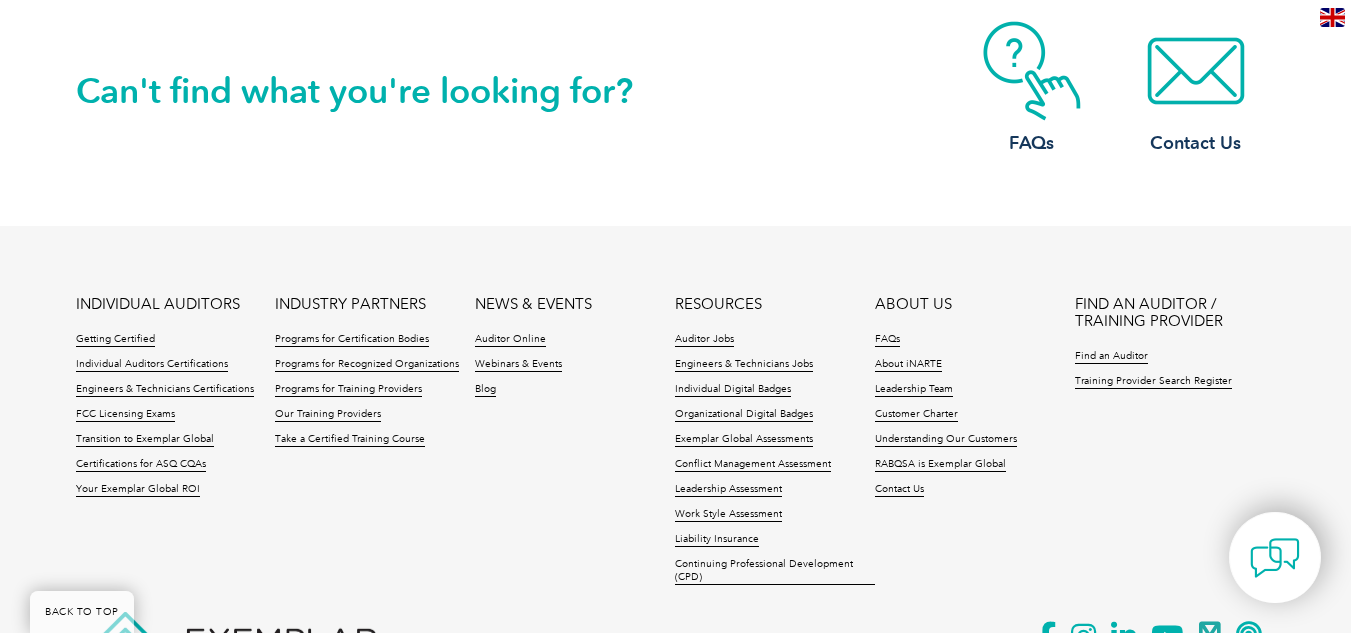 click on "Individual Auditors Certifications" at bounding box center [176, 370] 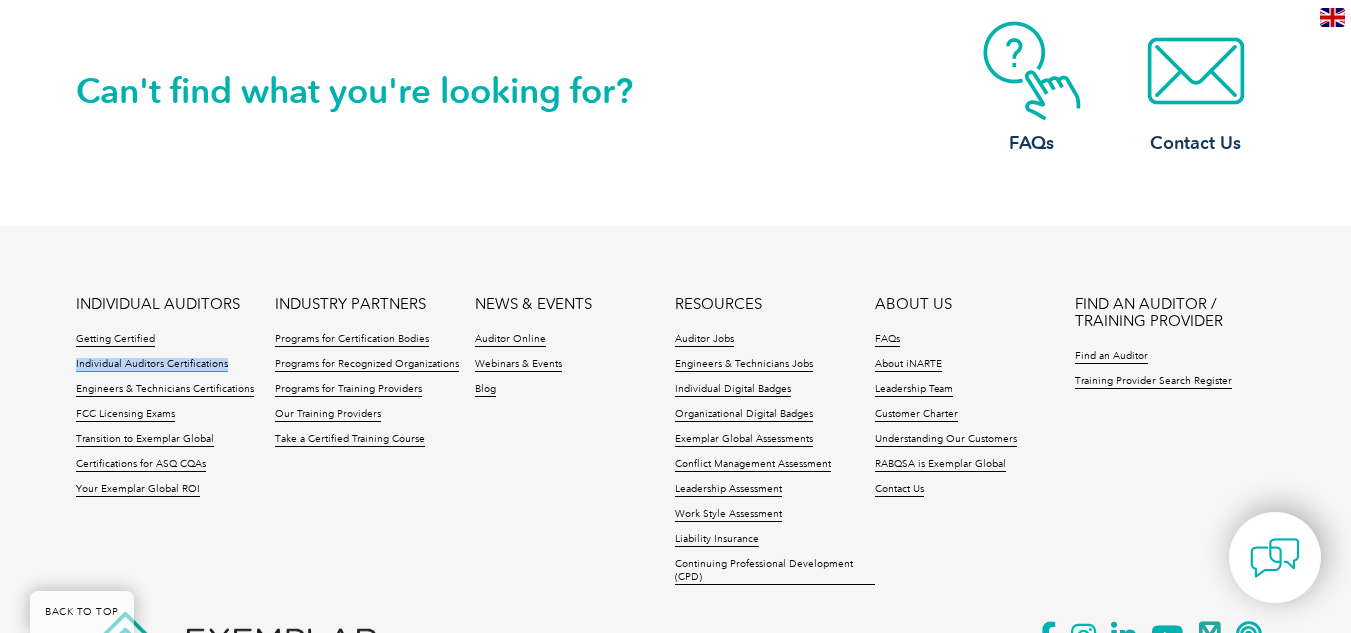 click on "Individual Auditors Certifications" at bounding box center [176, 370] 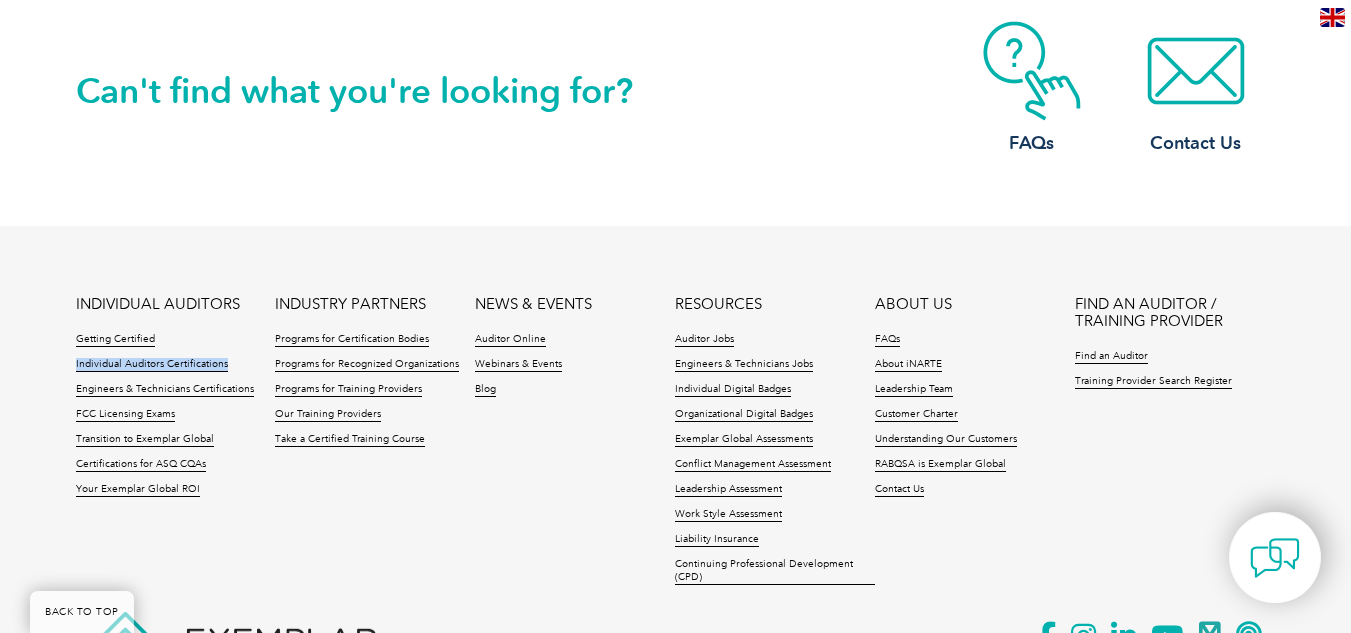 click at bounding box center (209, 327) 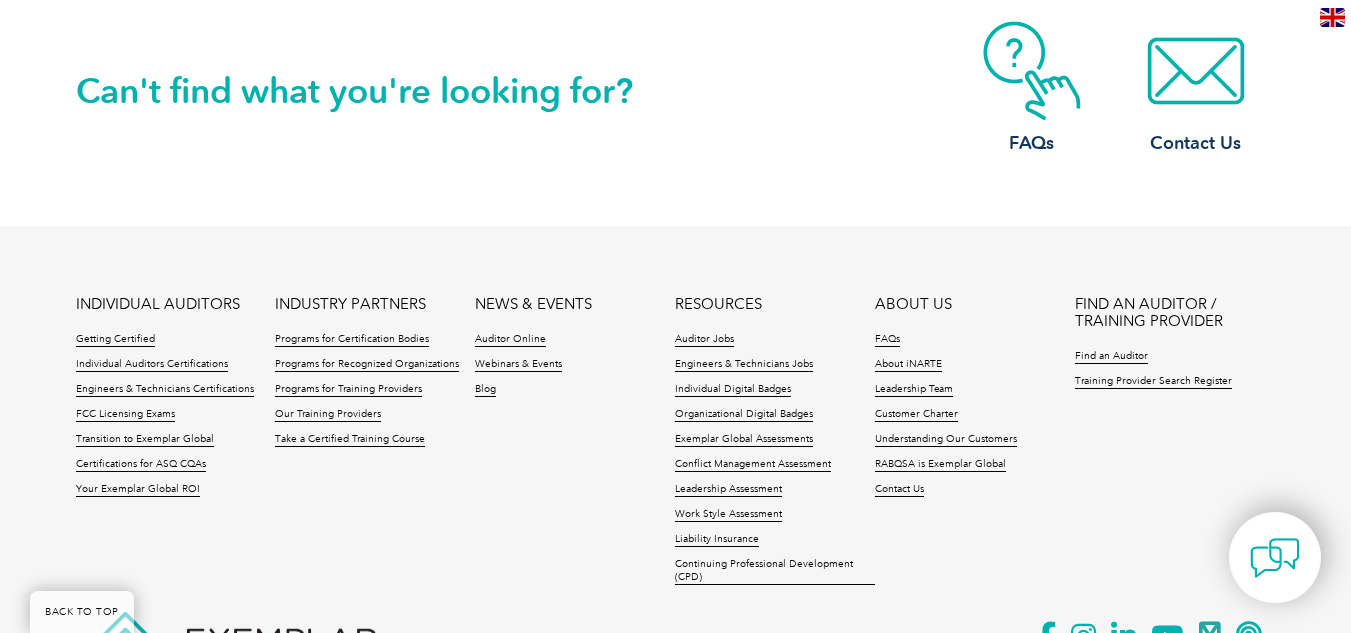 click on "INDIVIDUAL AUDITORS     Getting Certified   Individual Auditors Certifications   Engineers & Technicians Certifications   FCC Licensing Exams   Transition to Exemplar Global   Certifications for ASQ CQAs   Your Exemplar Global ROI       INDUSTRY PARTNERS     Programs for Certification Bodies   Programs for Recognized Organizations   Programs for Training Providers   Our Training Providers   Take a Certified Training Course       NEWS & EVENTS     Auditor Online   Webinars & Events   Blog       RESOURCES     Auditor Jobs   Engineers & Technicians Jobs   Individual Digital Badges   Organizational Digital Badges   Exemplar Global Assessments   Conflict Management Assessment   Leadership Assessment   Work Style Assessment   Liability Insurance   Continuing Professional Development (CPD)       ABOUT US     FAQs   About iNARTE   Leadership Team   Customer Charter   Understanding Our Customers   RABQSA is Exemplar Global   Contact Us       FIND AN AUDITOR / TRAINING PROVIDER     Find an Auditor" at bounding box center [675, 492] 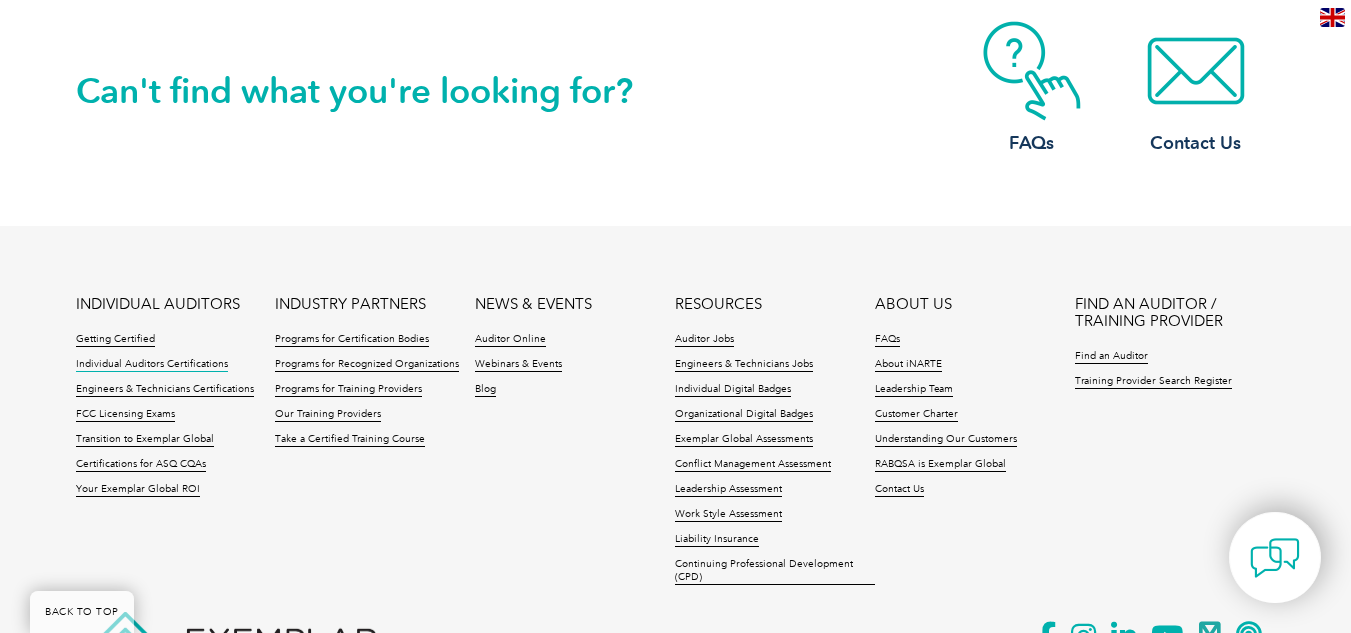 click on "Individual Auditors Certifications" at bounding box center [152, 365] 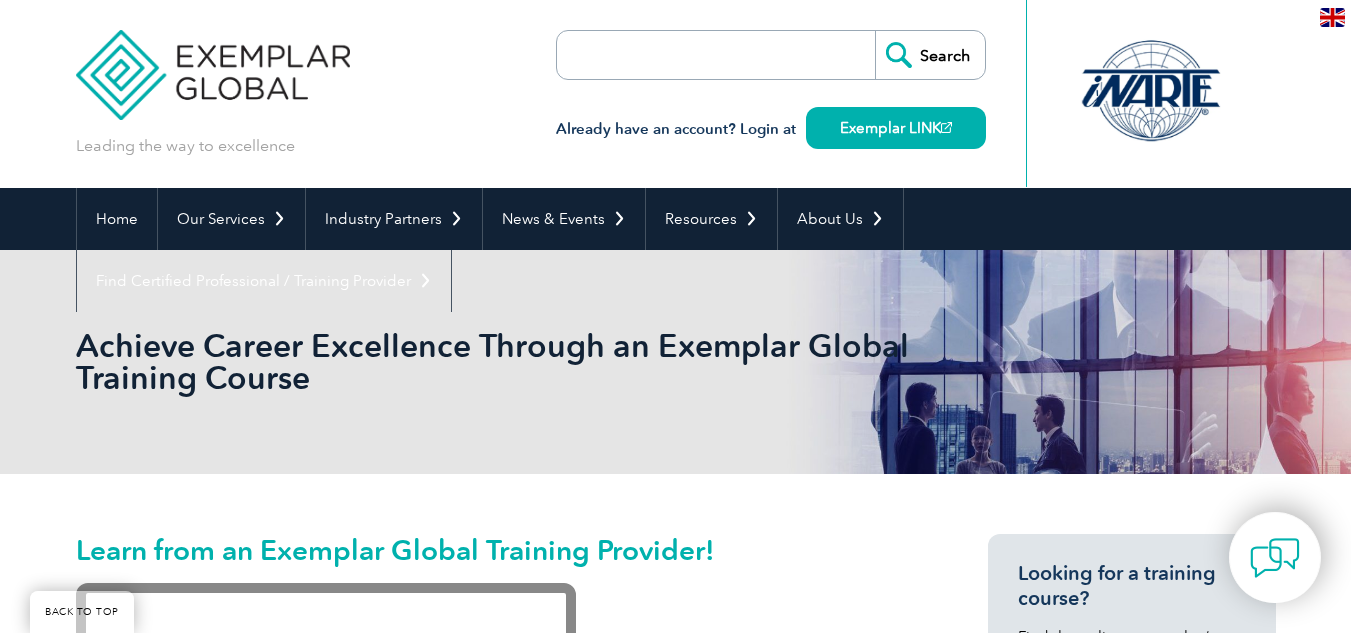scroll, scrollTop: 500, scrollLeft: 0, axis: vertical 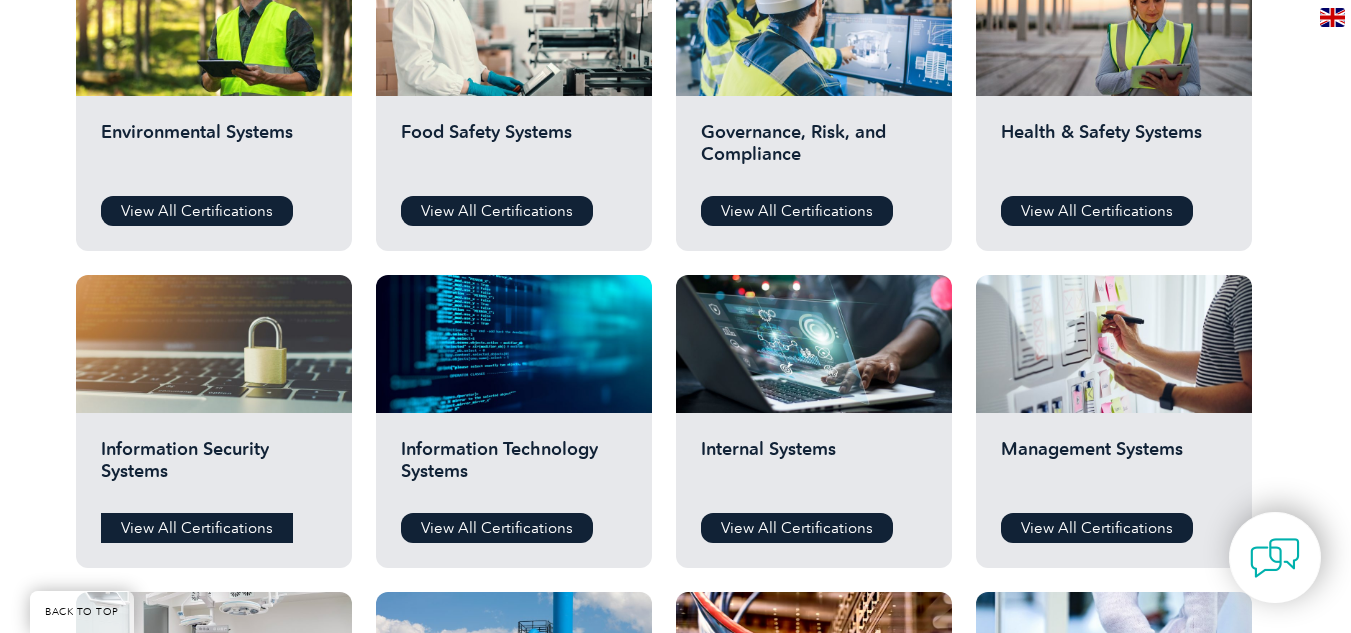 click on "View All Certifications" at bounding box center [197, 528] 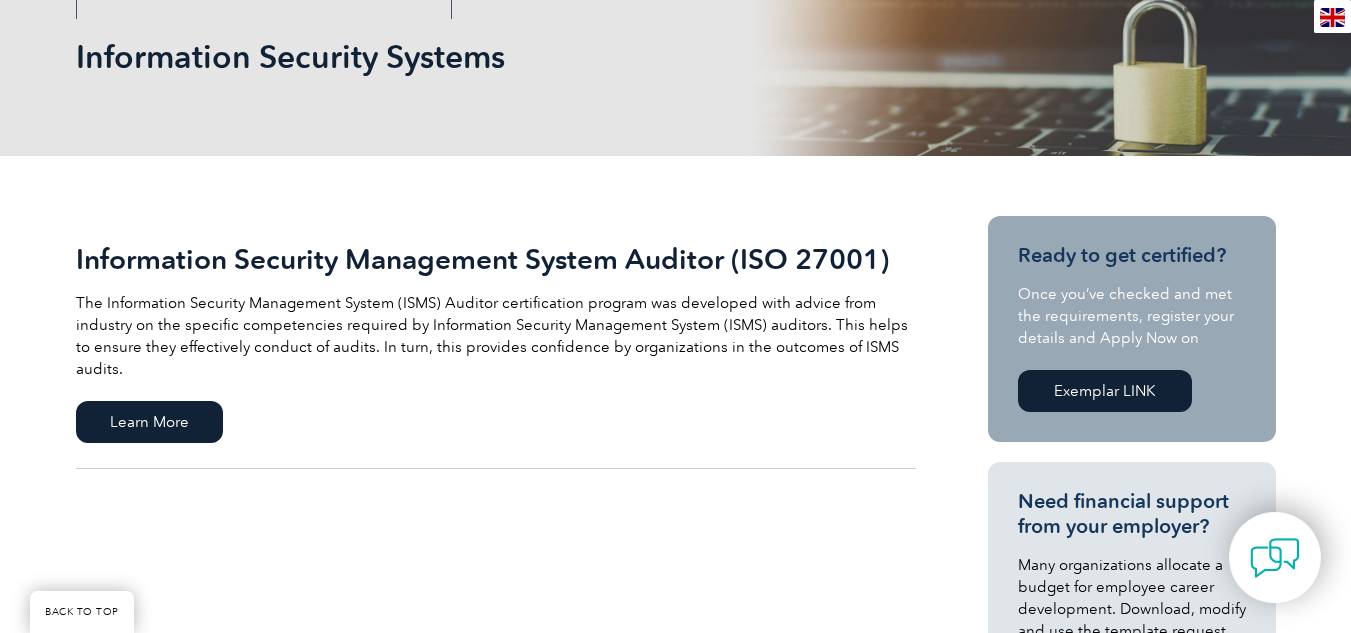 scroll, scrollTop: 400, scrollLeft: 0, axis: vertical 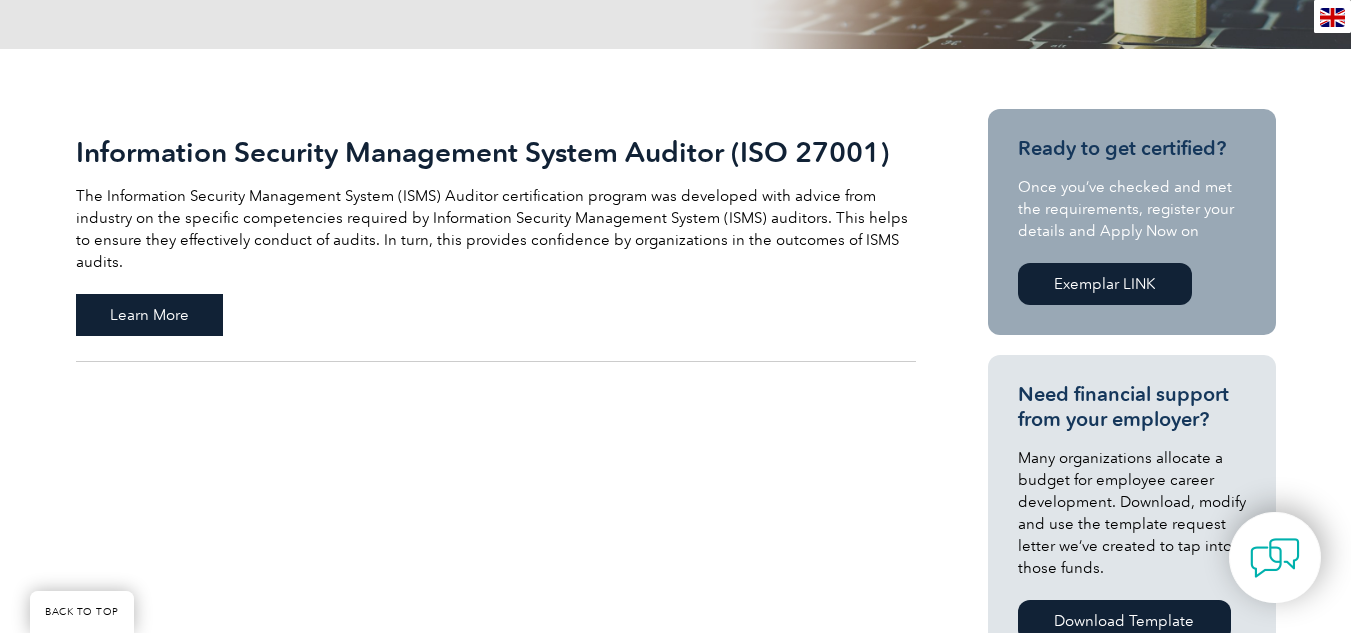click on "Learn More" at bounding box center [149, 315] 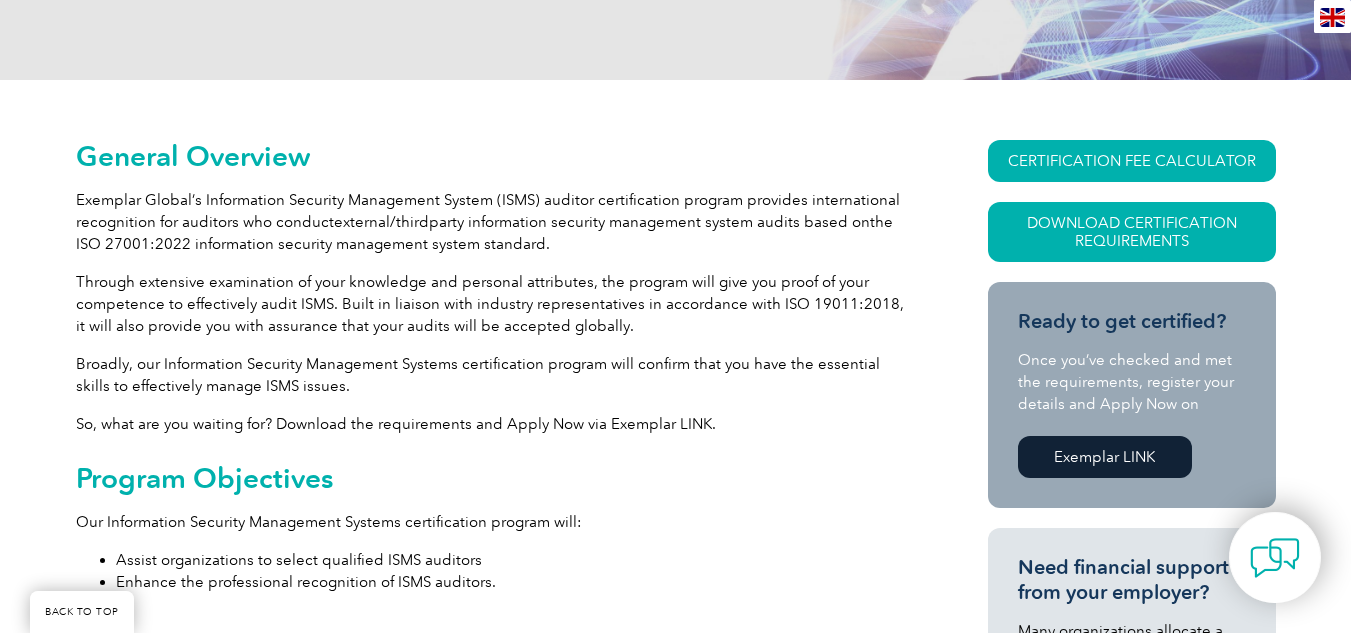 scroll, scrollTop: 427, scrollLeft: 0, axis: vertical 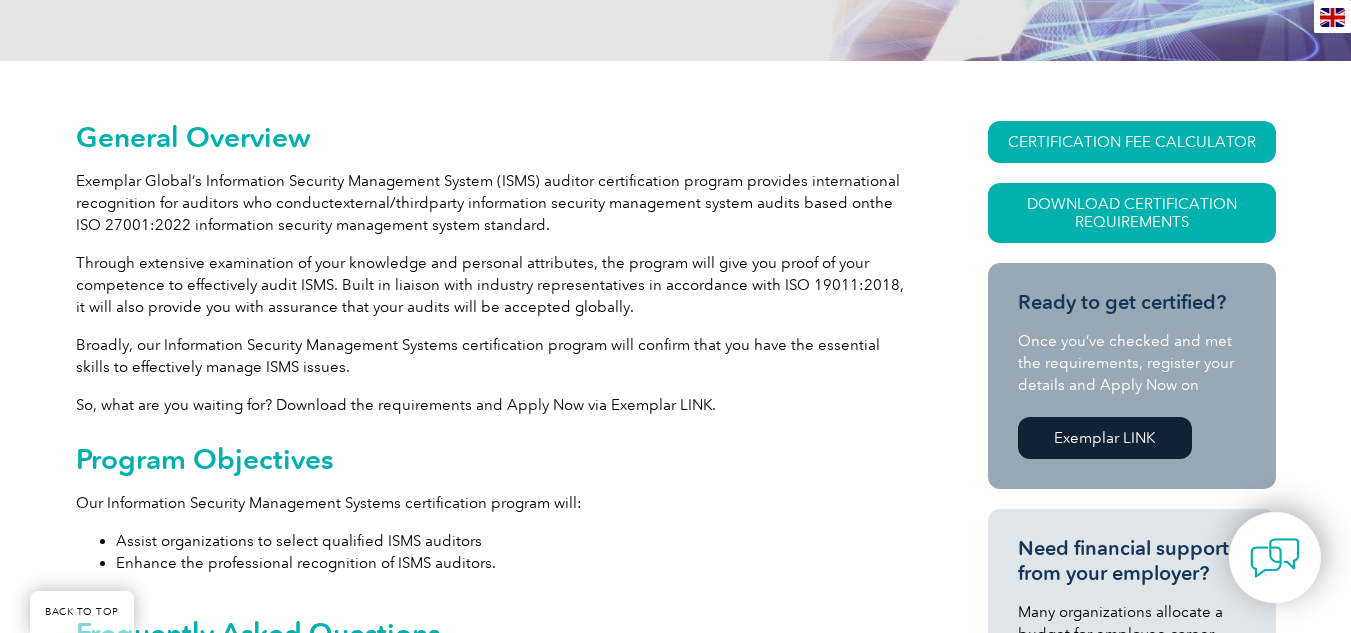 click on "General Overview   Exemplar Global’s Information Security Management System (ISMS) auditor certification program provides international recognition for auditors who conduct  external/third  party information security management system audits based on  the ISO 27001:2022 information security management system standard.   Through extensive examination of your knowledge and personal attributes, the program will give you proof of your competence to effectively audit ISMS. Built in liaison with industry representatives in accordance with ISO 19011:2018, it will also provide you with assurance that your audits will be accepted globally.   Broadly, our Information Security Management Systems certification program will confirm that you have the essential skills to effectively manage ISMS issues.   So, what are you waiting for? Download the requirements and Apply Now via Exemplar LINK.       Program Objectives   Our Information Security Management Systems certification program will:" at bounding box center [496, 972] 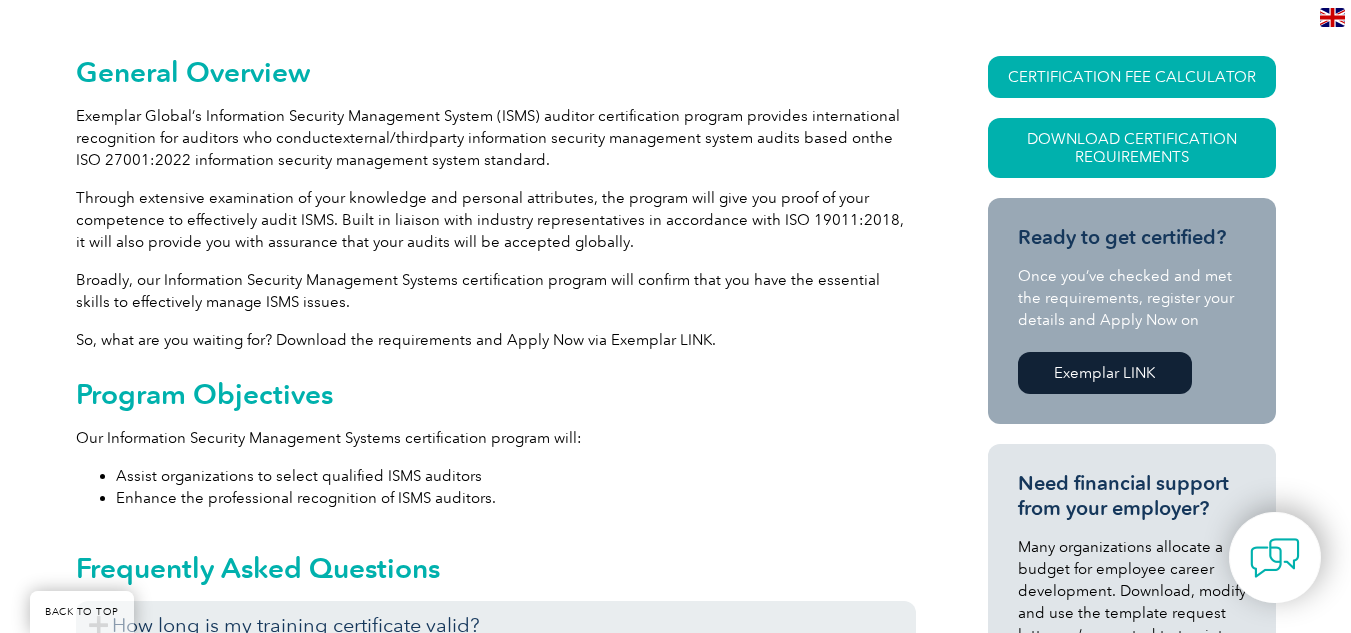 scroll, scrollTop: 527, scrollLeft: 0, axis: vertical 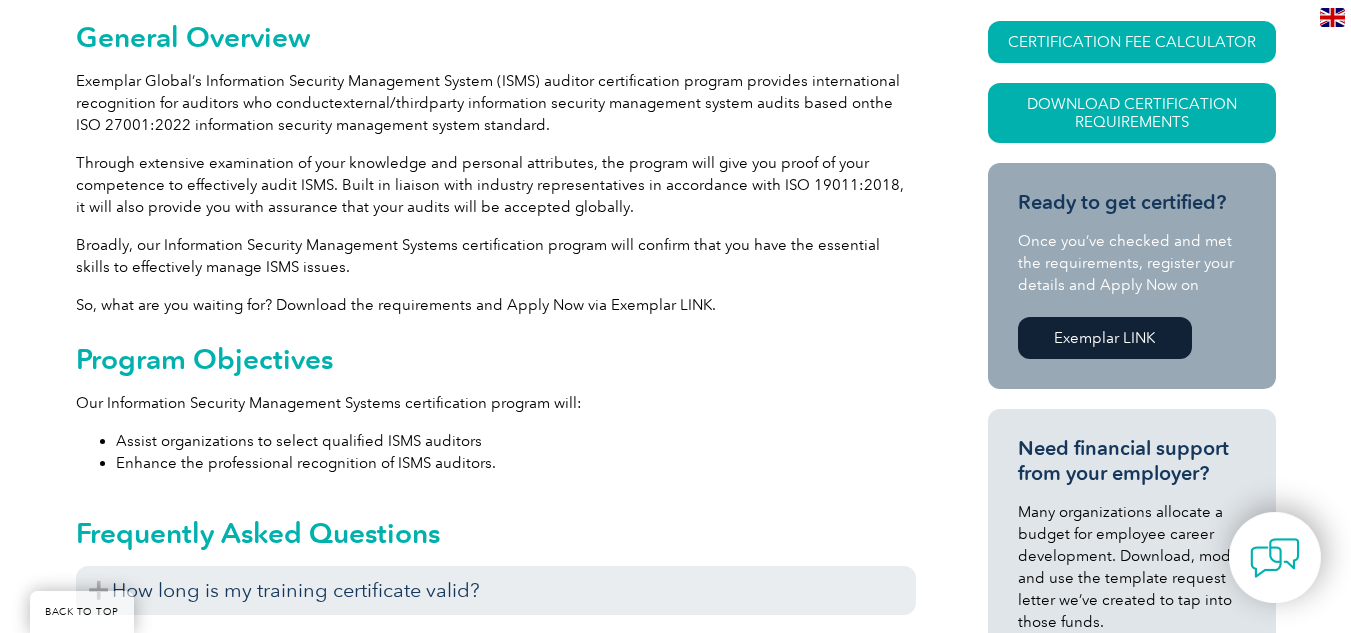 click on "Exemplar LINK" at bounding box center [1105, 338] 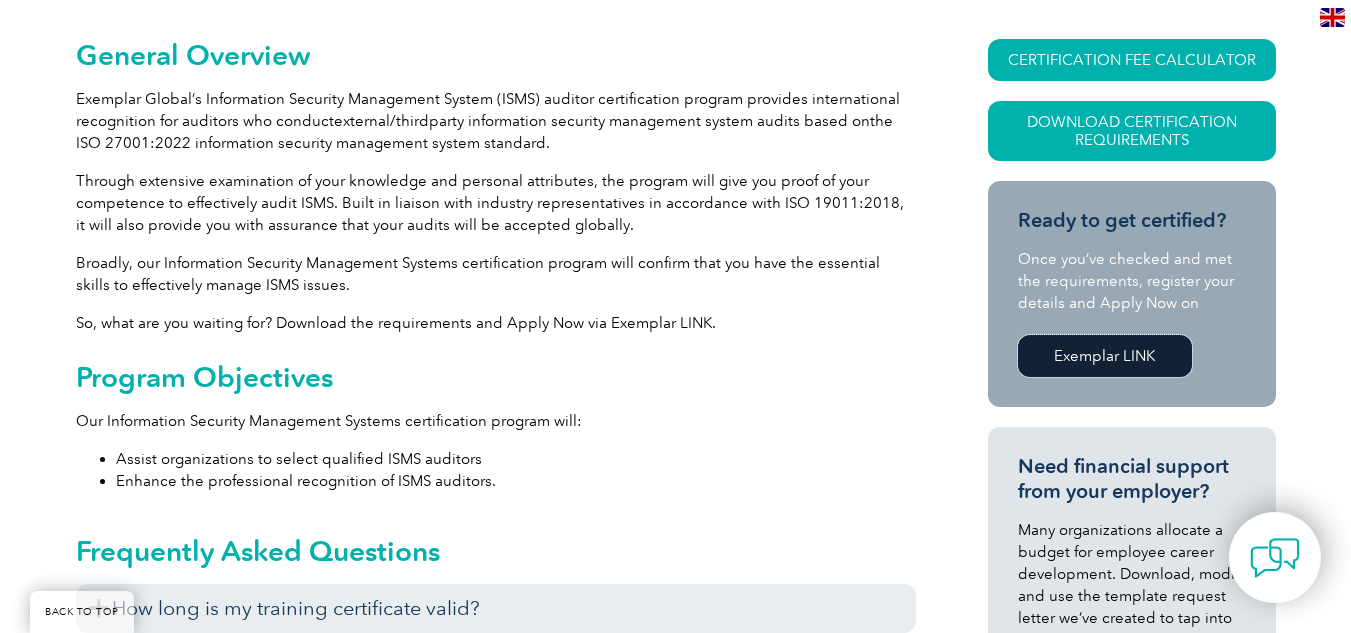 scroll, scrollTop: 327, scrollLeft: 0, axis: vertical 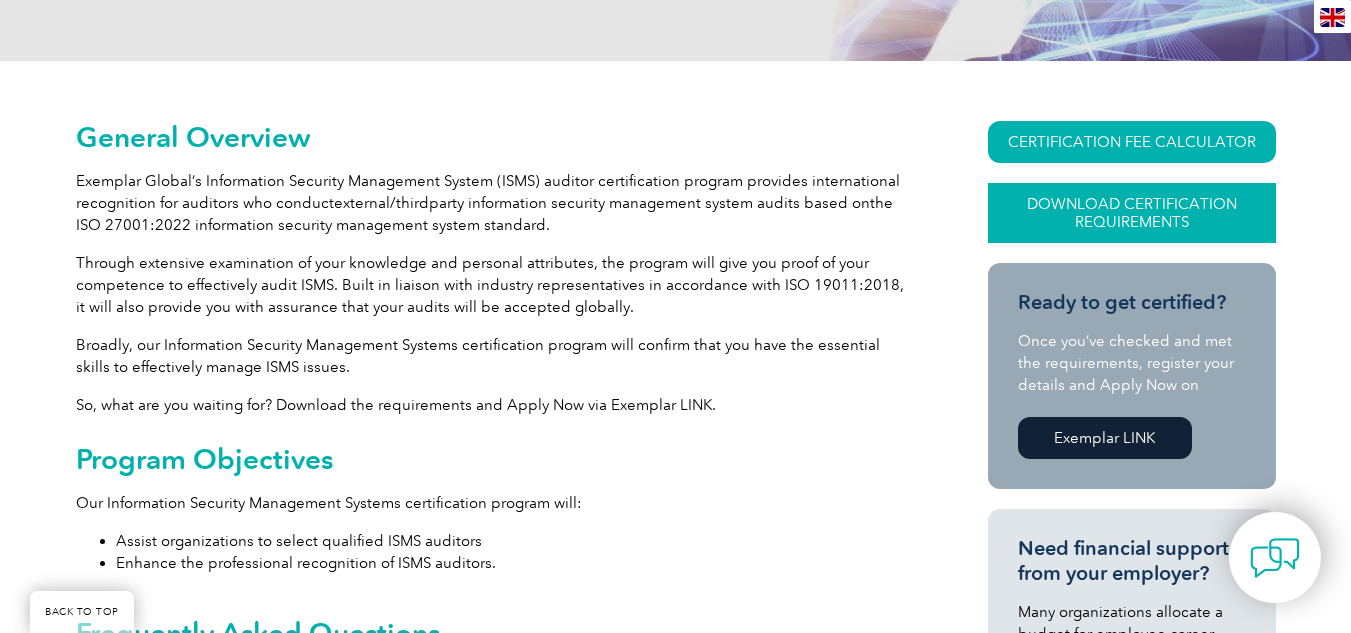 click on "Download Certification Requirements" at bounding box center [1132, 213] 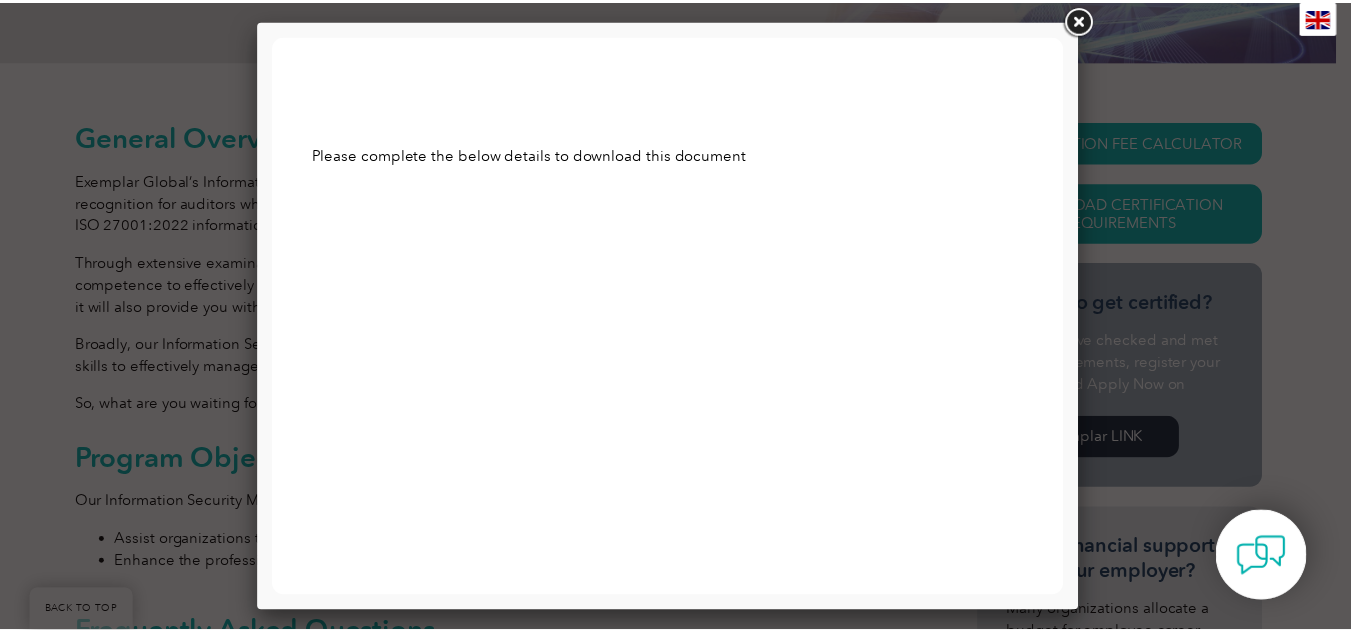 scroll, scrollTop: 0, scrollLeft: 0, axis: both 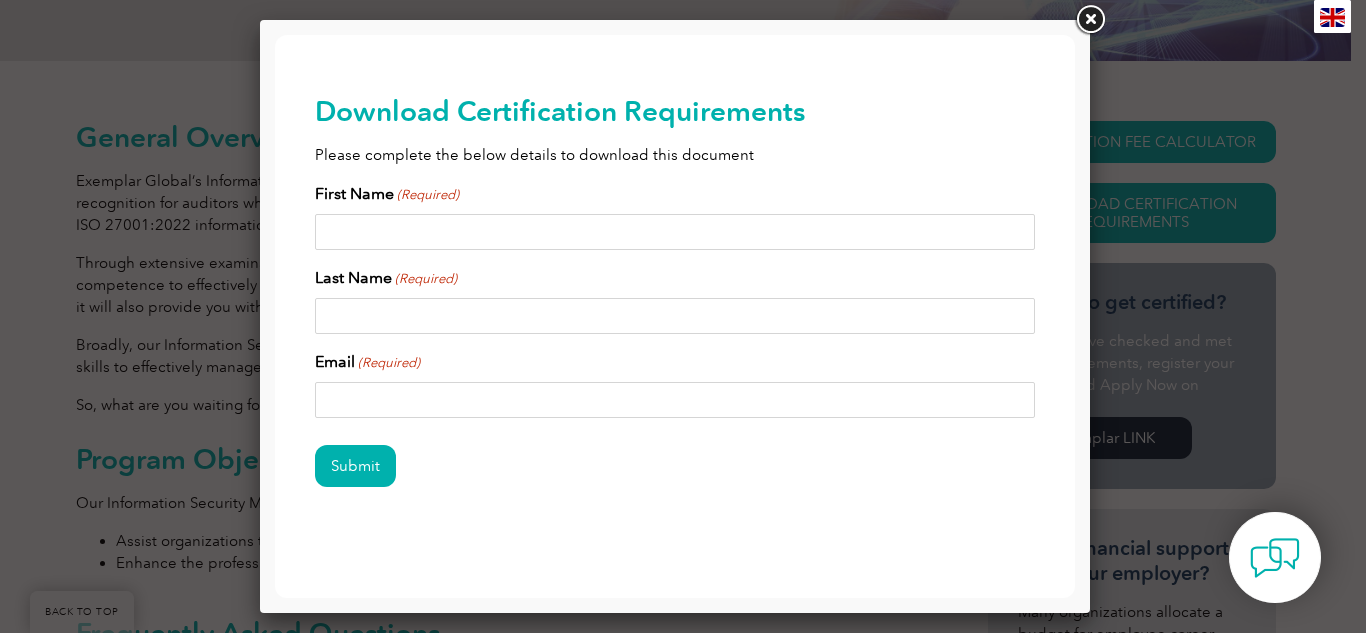 click at bounding box center [1090, 20] 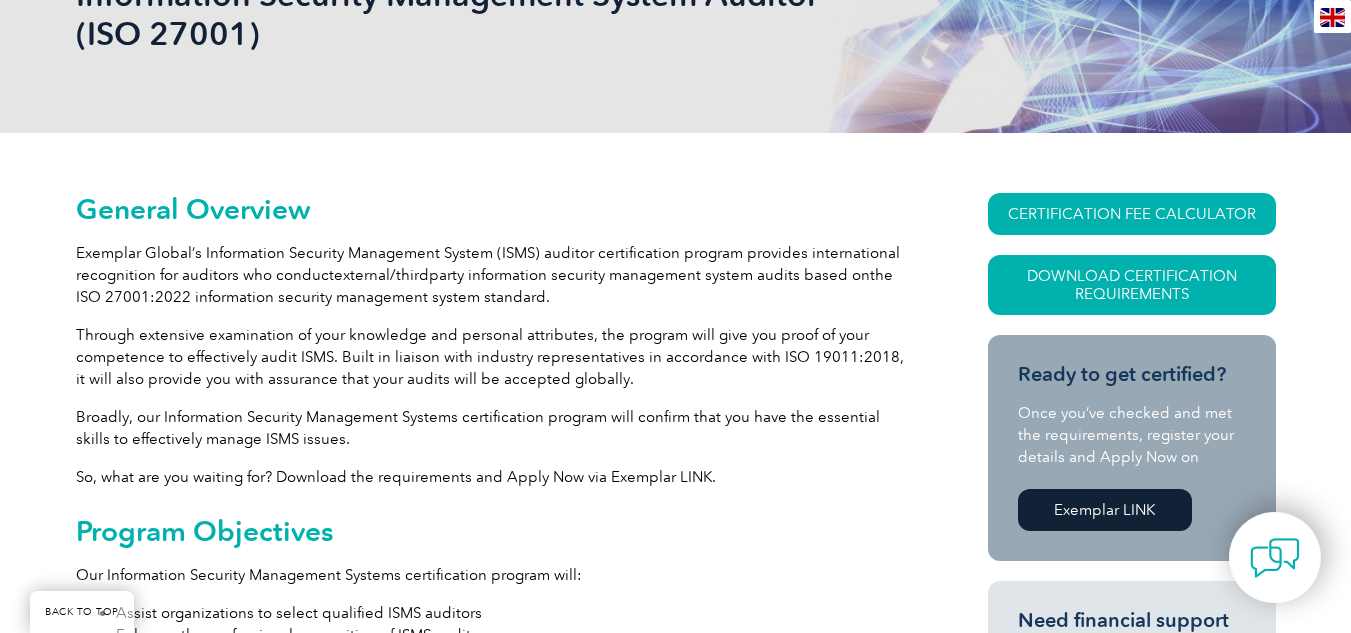 scroll, scrollTop: 427, scrollLeft: 0, axis: vertical 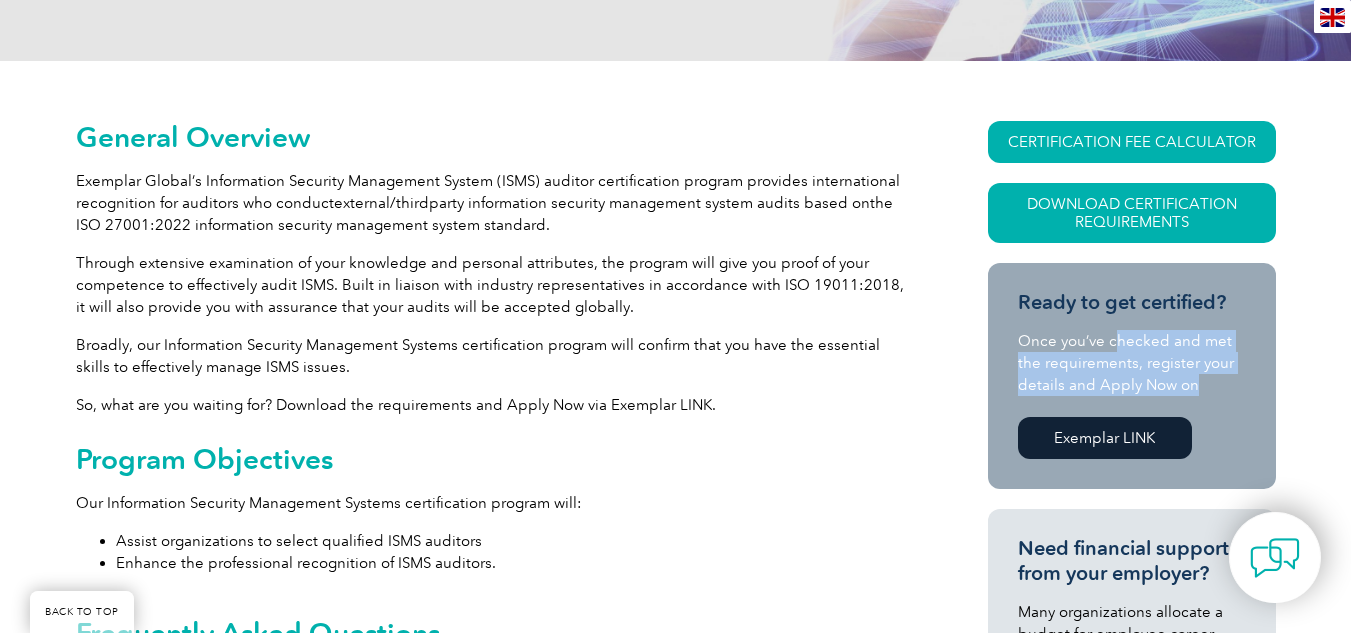 drag, startPoint x: 1116, startPoint y: 341, endPoint x: 1208, endPoint y: 379, distance: 99.53894 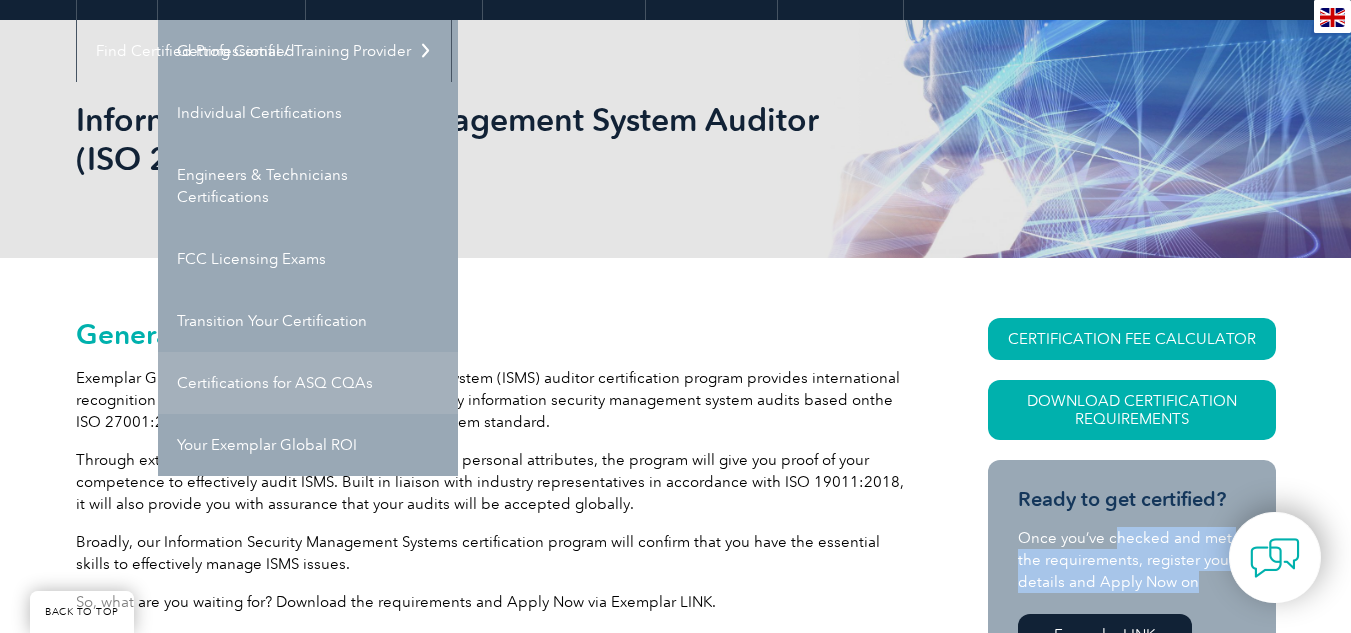 scroll, scrollTop: 200, scrollLeft: 0, axis: vertical 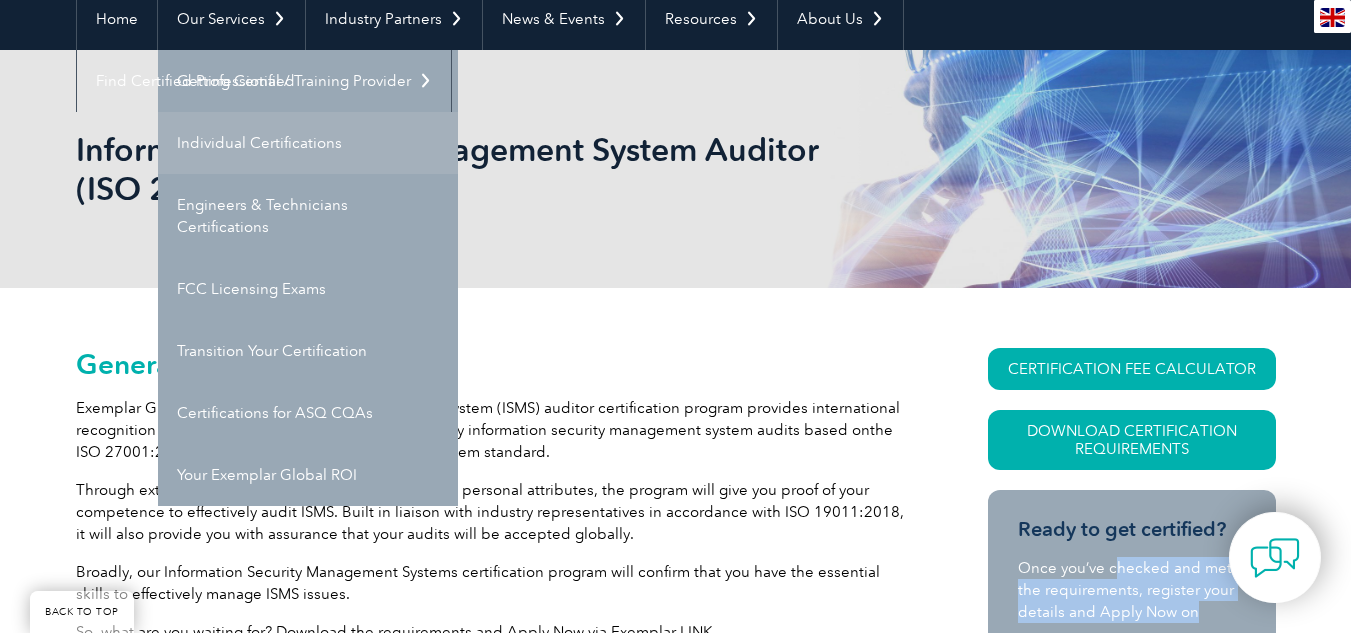 click on "Individual Certifications" at bounding box center (308, 143) 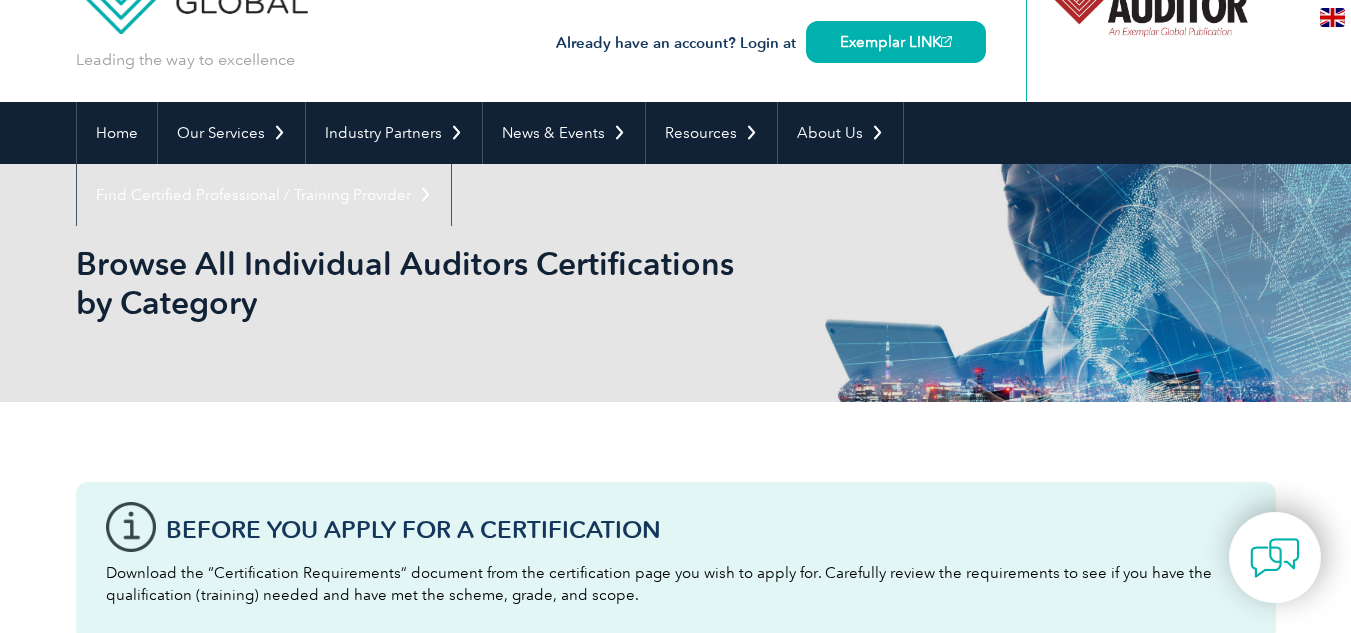 scroll, scrollTop: 200, scrollLeft: 0, axis: vertical 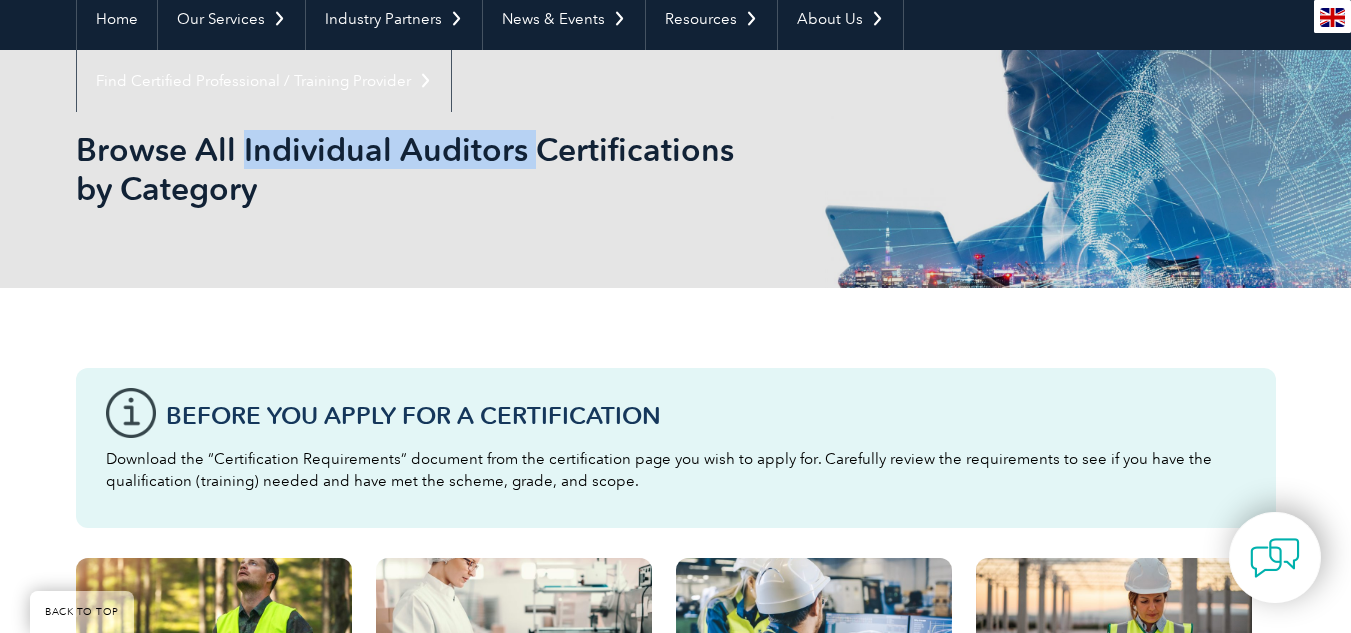 drag, startPoint x: 244, startPoint y: 145, endPoint x: 525, endPoint y: 152, distance: 281.0872 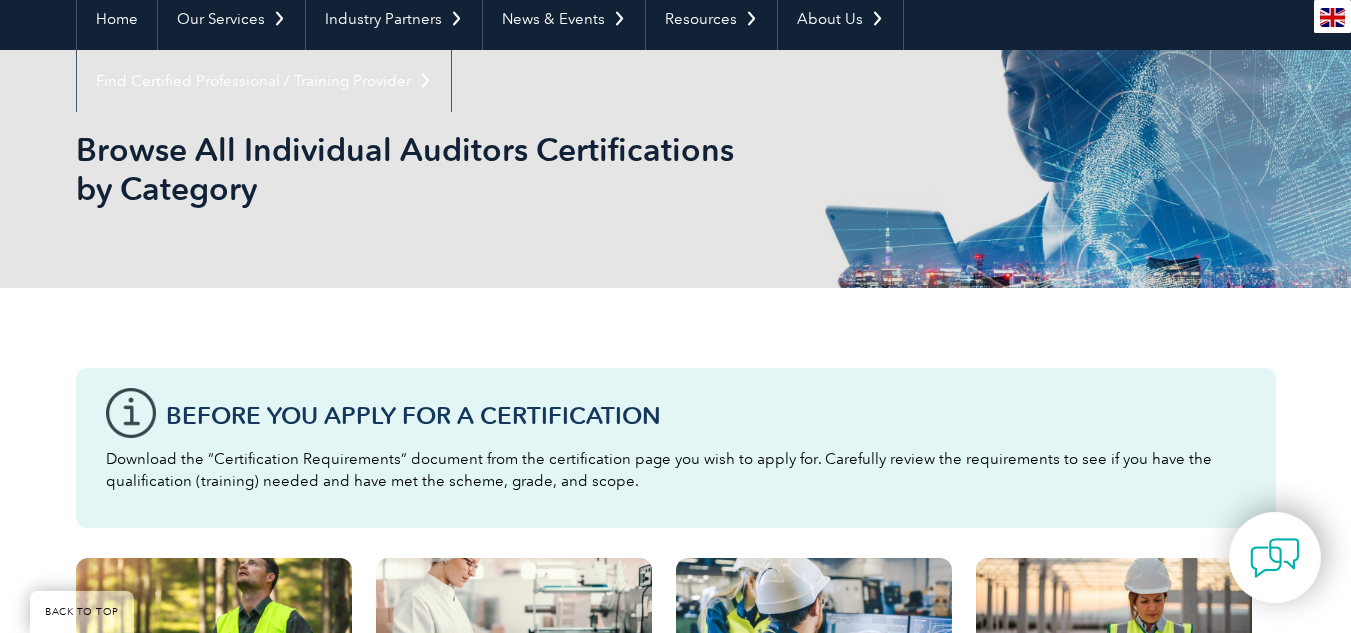 drag, startPoint x: 33, startPoint y: 351, endPoint x: 51, endPoint y: 346, distance: 18.681541 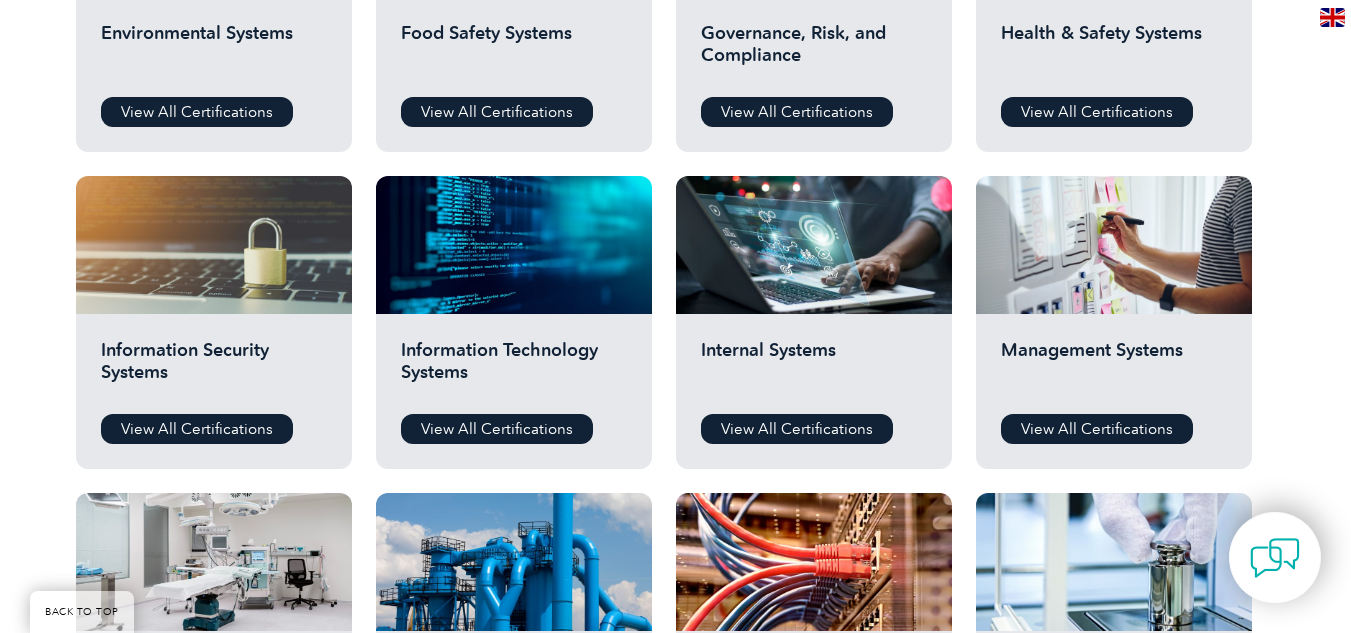 scroll, scrollTop: 900, scrollLeft: 0, axis: vertical 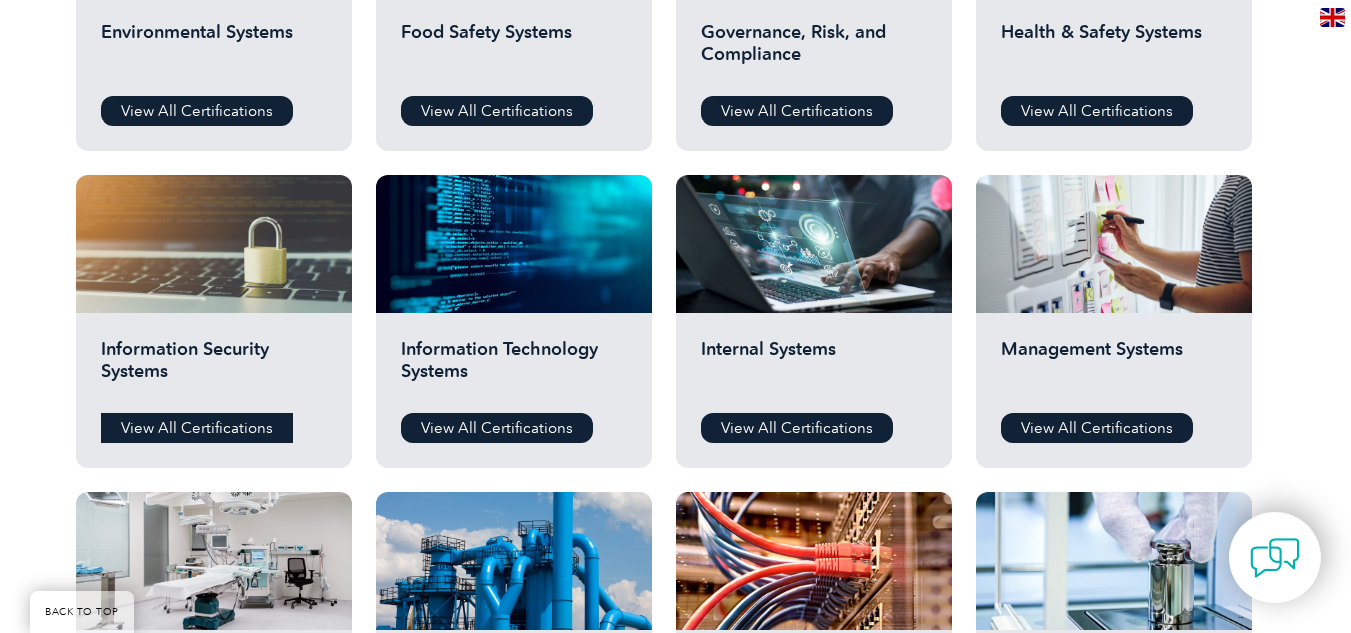 click on "View All Certifications" at bounding box center [197, 428] 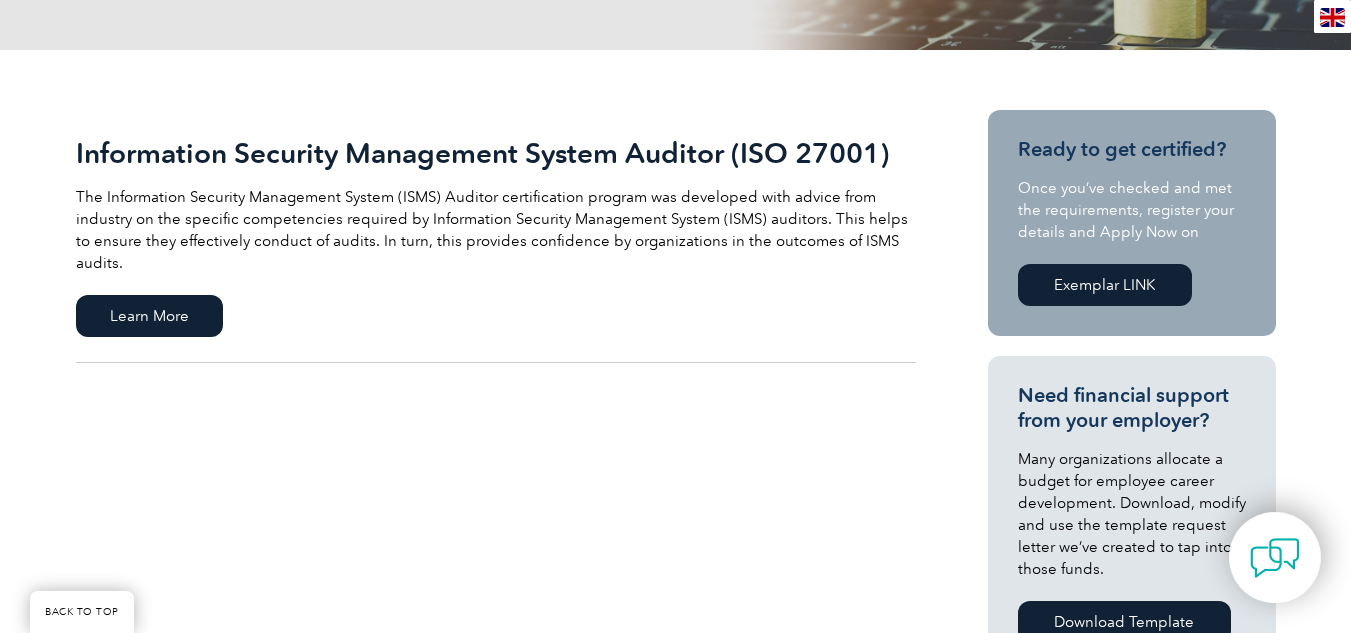 scroll, scrollTop: 400, scrollLeft: 0, axis: vertical 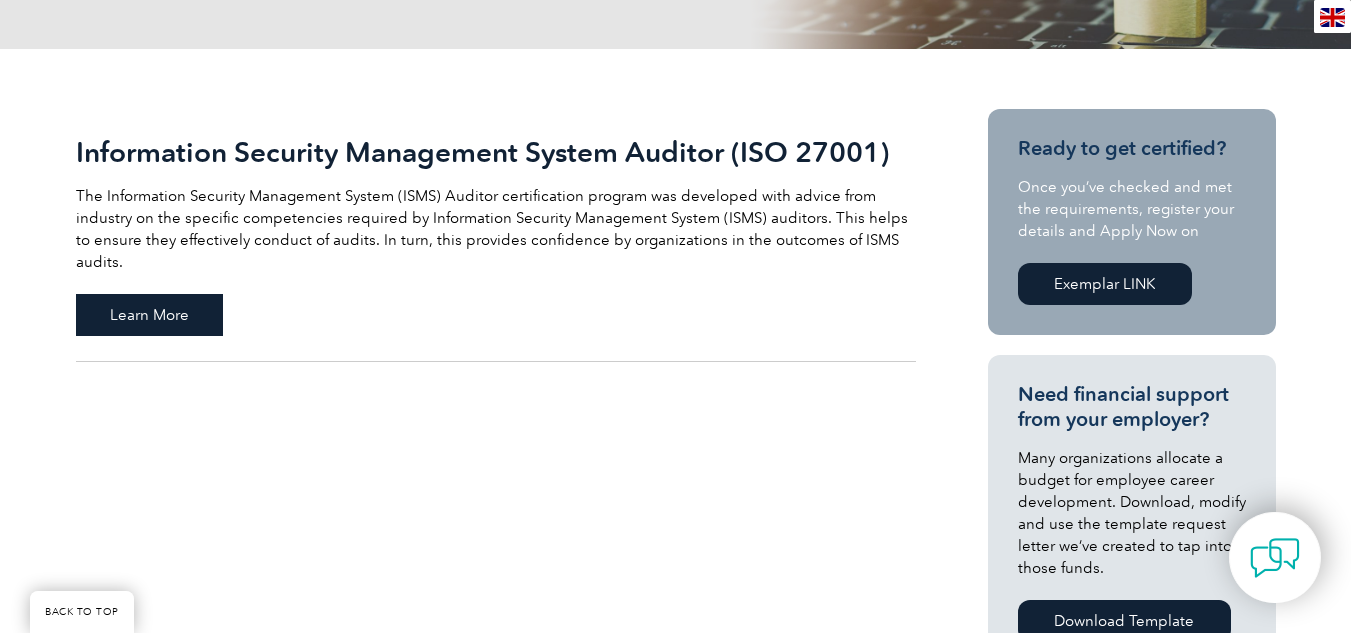 click on "Learn More" at bounding box center [149, 315] 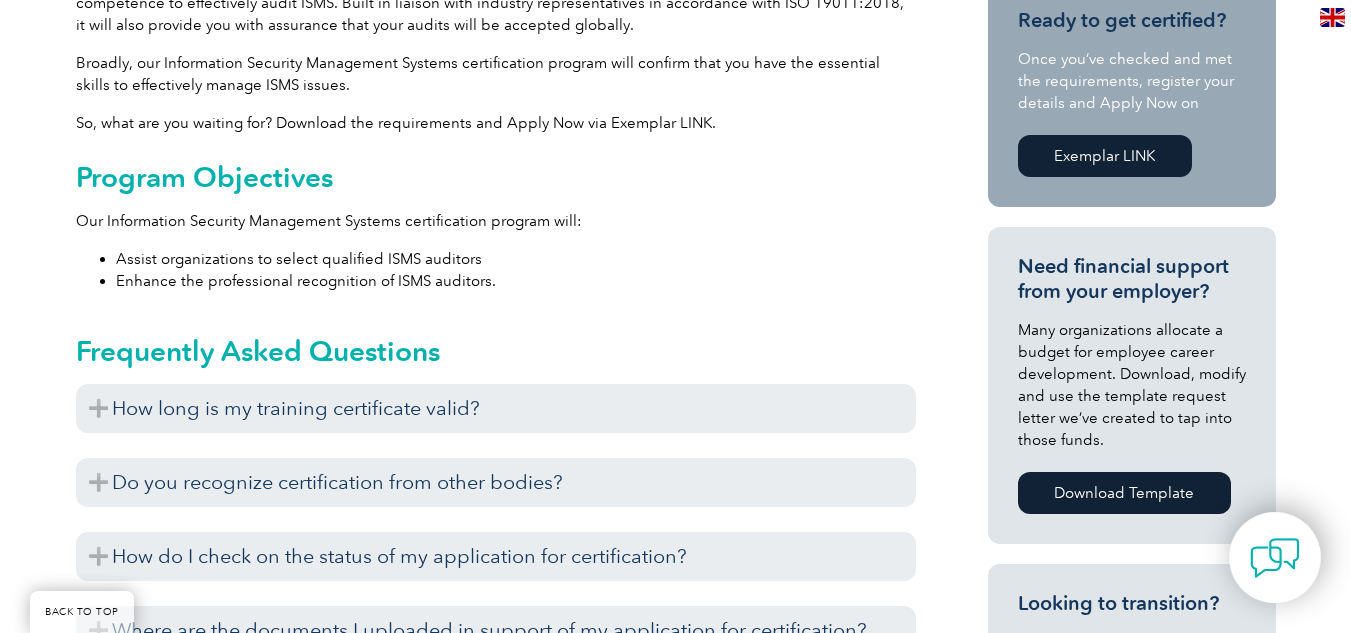 scroll, scrollTop: 827, scrollLeft: 0, axis: vertical 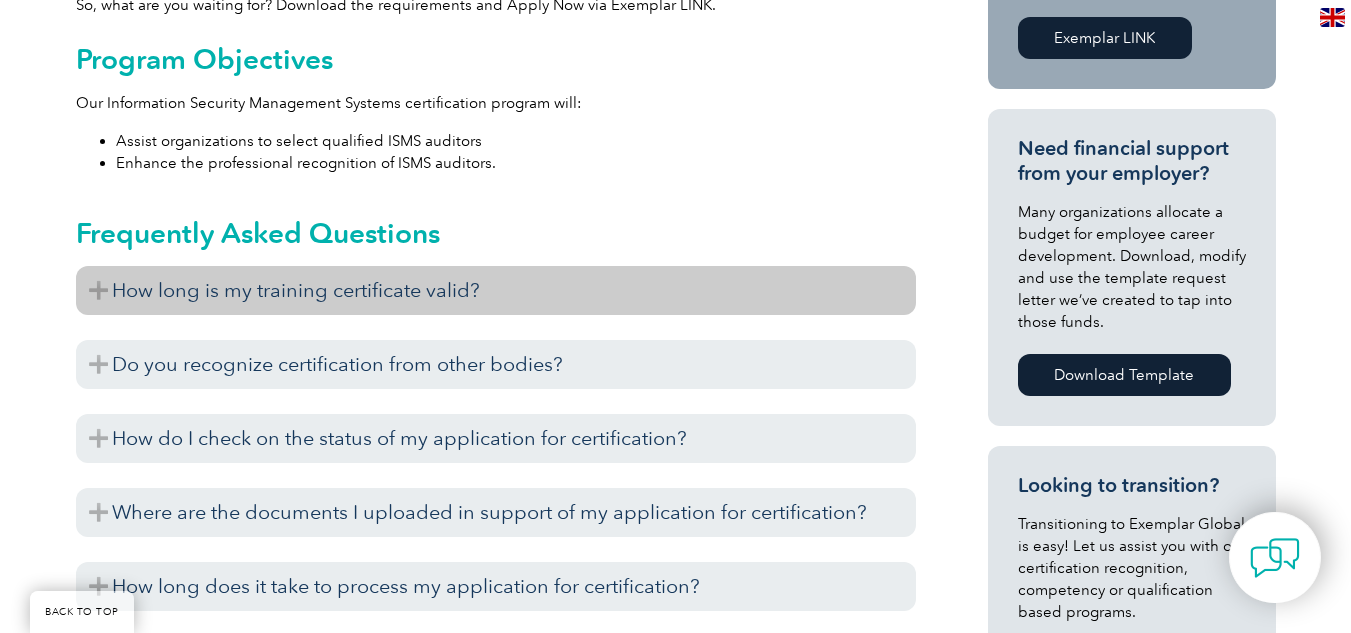 click on "How long is my training certificate valid?" at bounding box center [496, 290] 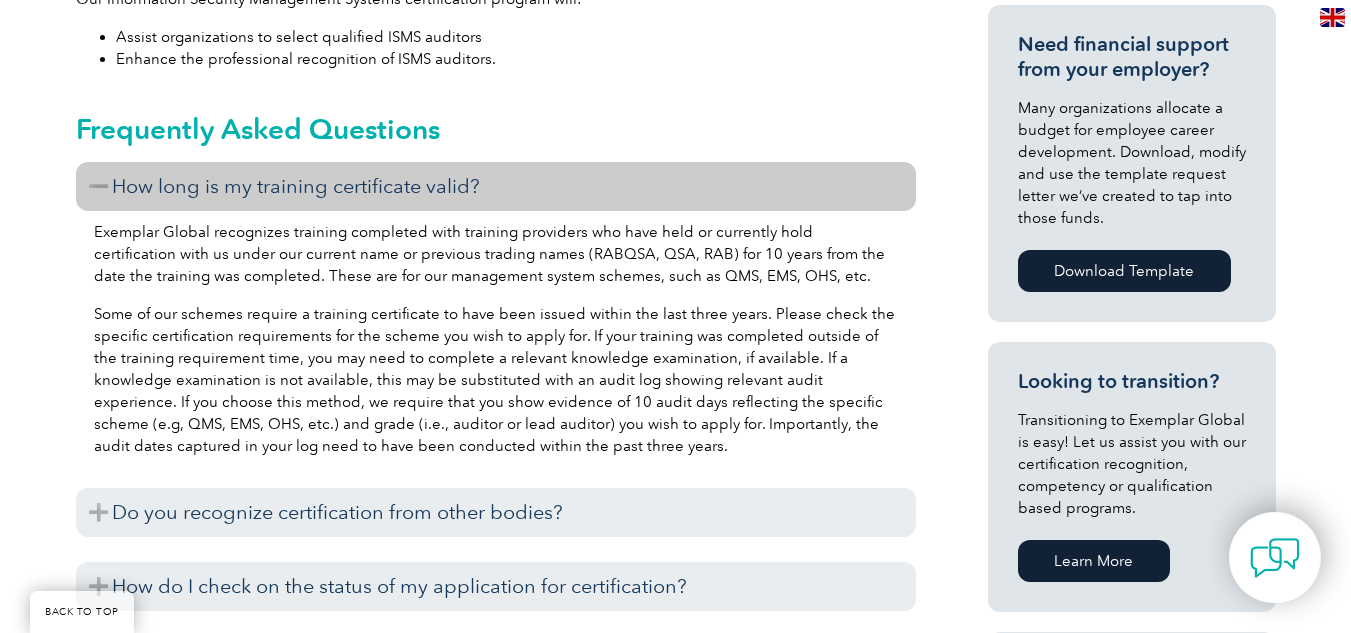 scroll, scrollTop: 1027, scrollLeft: 0, axis: vertical 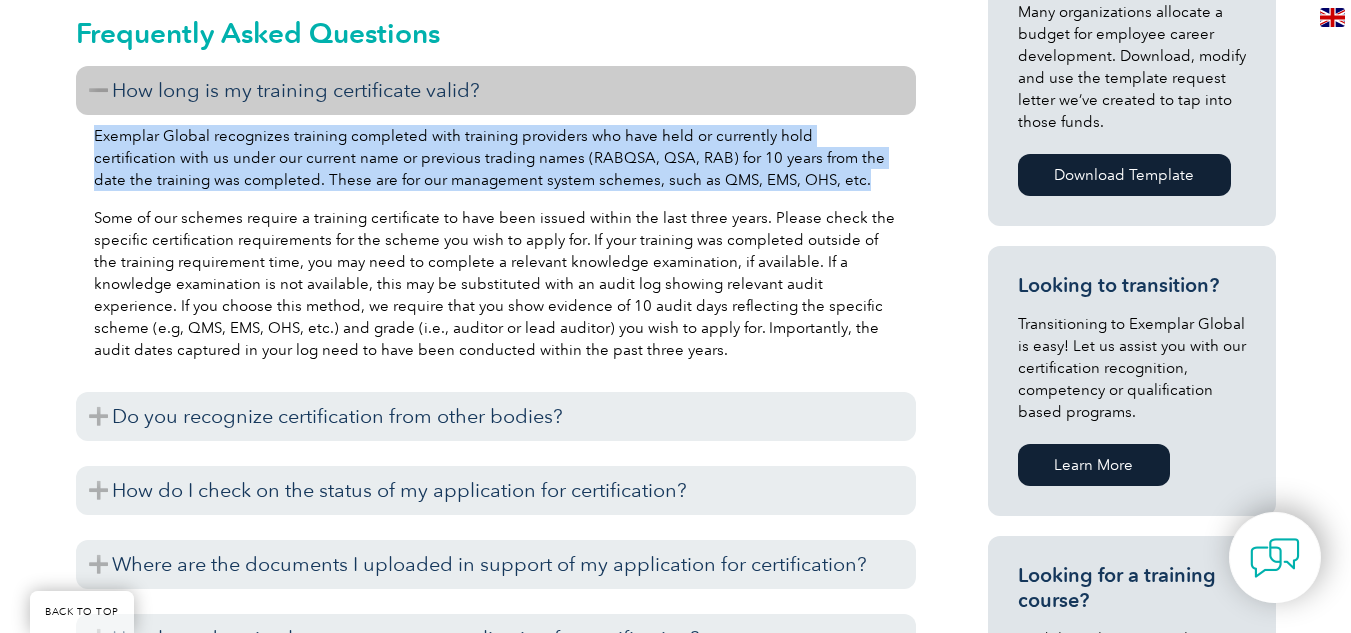 drag, startPoint x: 95, startPoint y: 127, endPoint x: 798, endPoint y: 181, distance: 705.0709 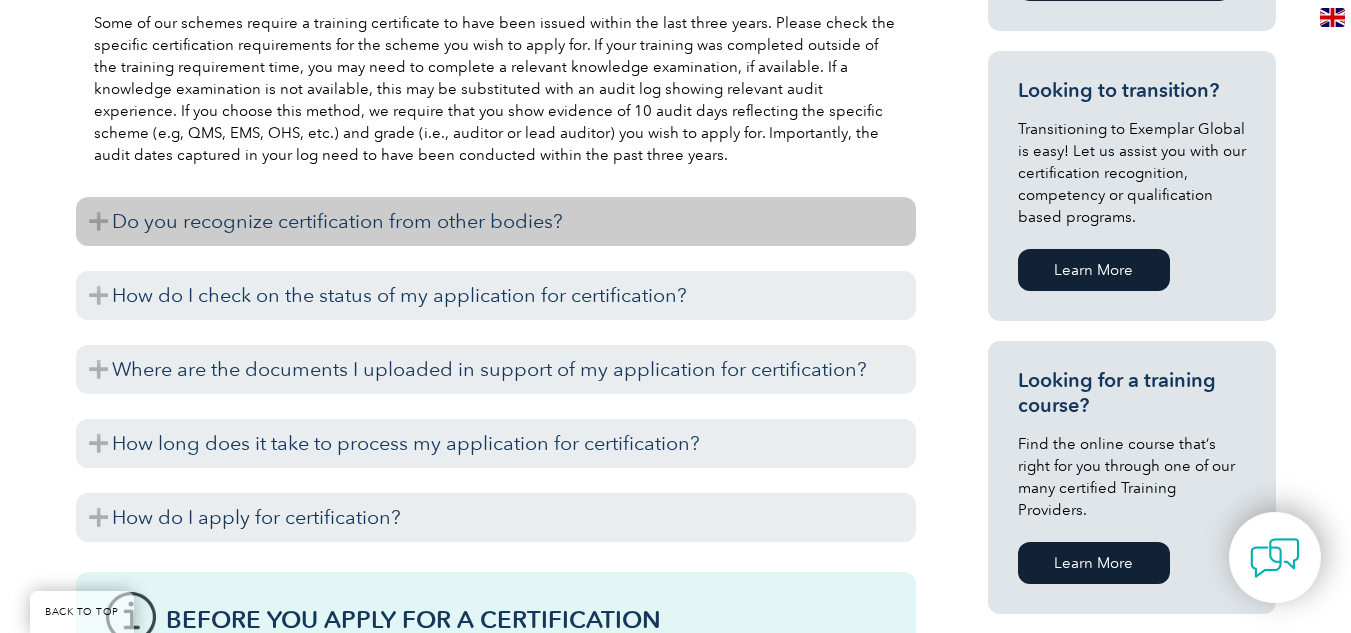 scroll, scrollTop: 1227, scrollLeft: 0, axis: vertical 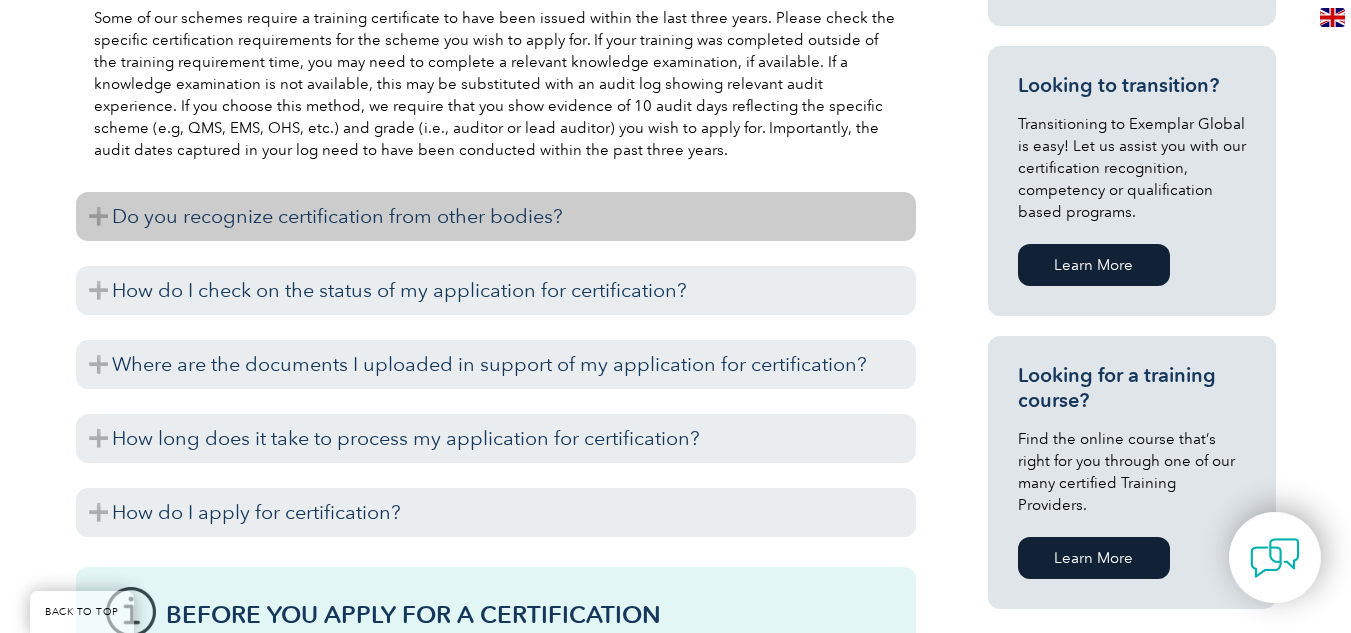 click on "Do you recognize certification from other bodies?" at bounding box center (496, 216) 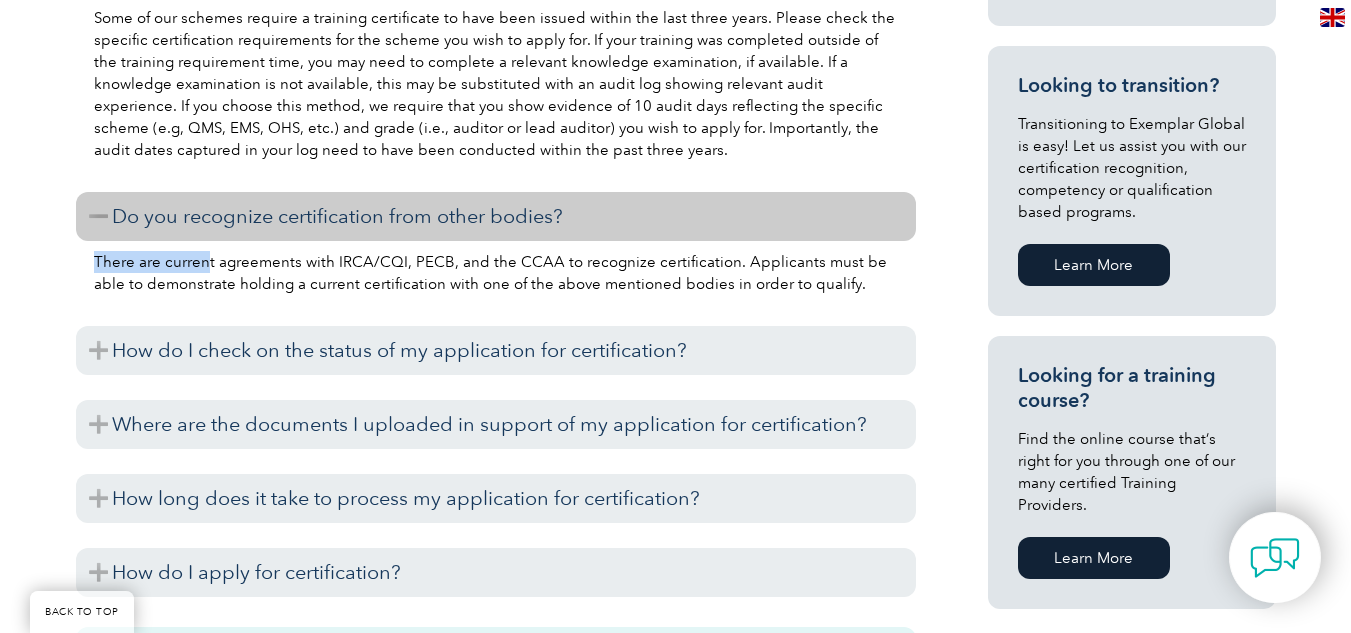 drag, startPoint x: 86, startPoint y: 251, endPoint x: 203, endPoint y: 248, distance: 117.03845 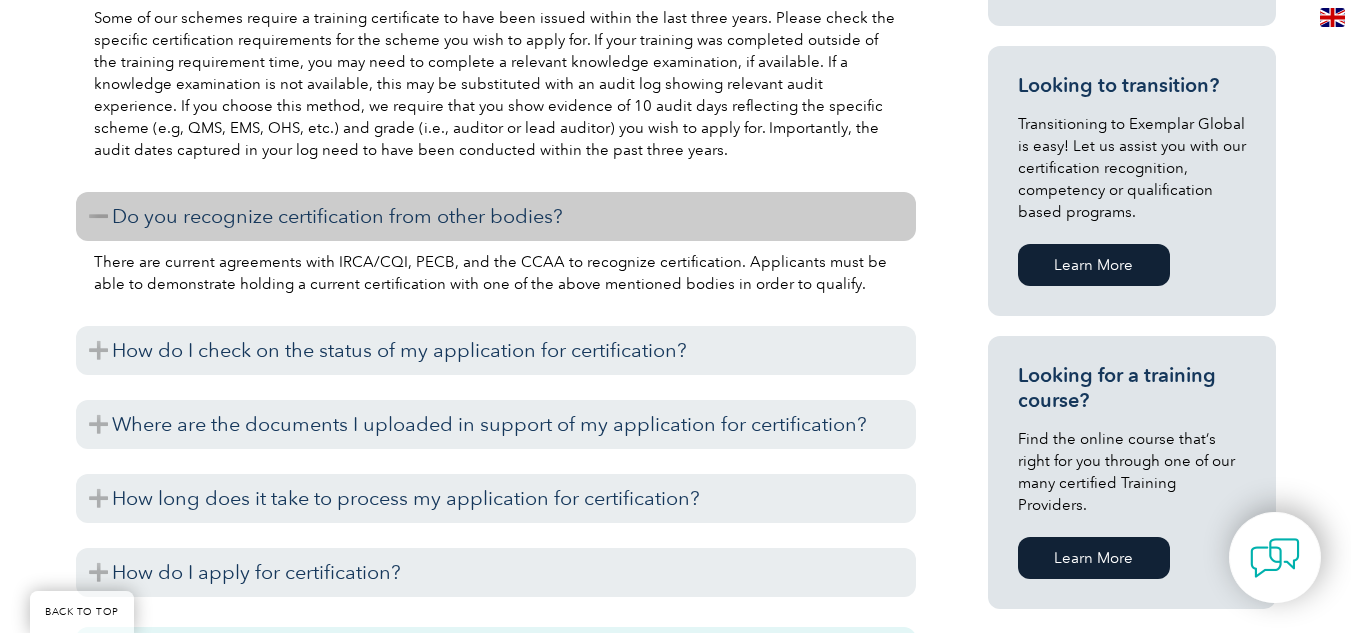 click on "General Overview   Exemplar Global’s Information Security Management System (ISMS) auditor certification program provides international recognition for auditors who conduct  external/third  party information security management system audits based on  the ISO 27001:2022 information security management system standard.   Through extensive examination of your knowledge and personal attributes, the program will give you proof of your competence to effectively audit ISMS. Built in liaison with industry representatives in accordance with ISO 19011:2018, it will also provide you with assurance that your audits will be accepted globally.   Broadly, our Information Security Management Systems certification program will confirm that you have the essential skills to effectively manage ISMS issues.   So, what are you waiting for? Download the requirements and Apply Now via Exemplar LINK.       Program Objectives   Our Information Security Management Systems certification program will:" at bounding box center [675, 333] 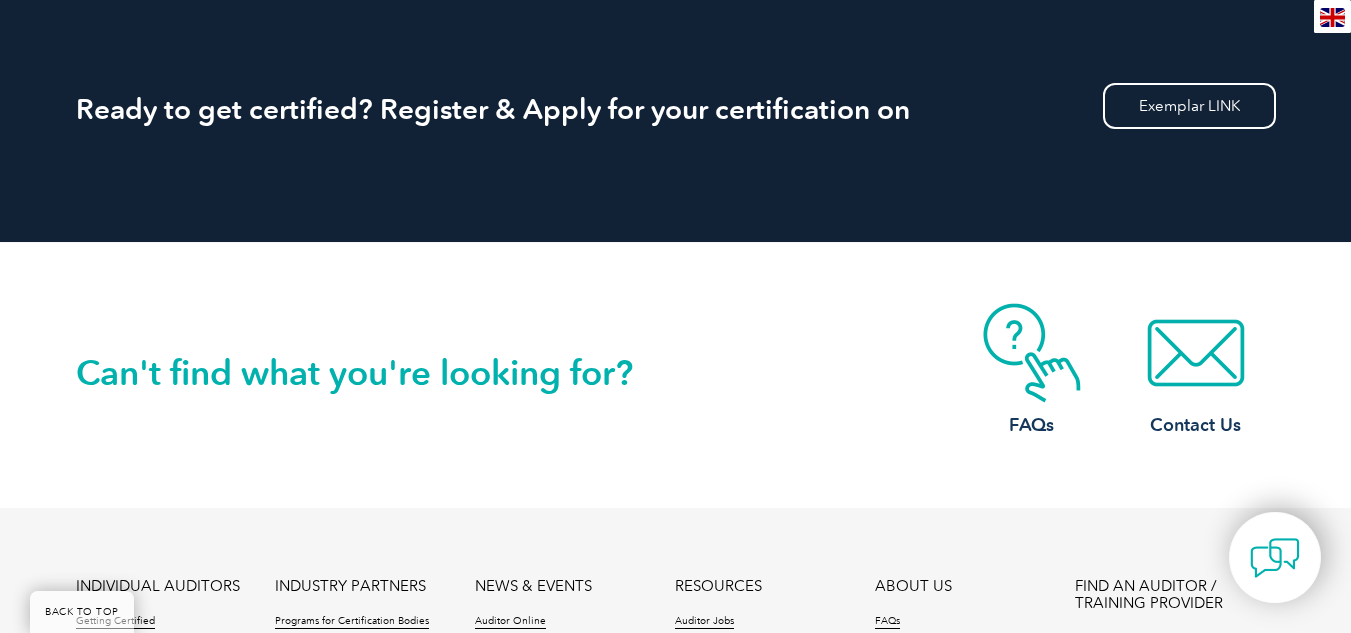 scroll, scrollTop: 2827, scrollLeft: 0, axis: vertical 